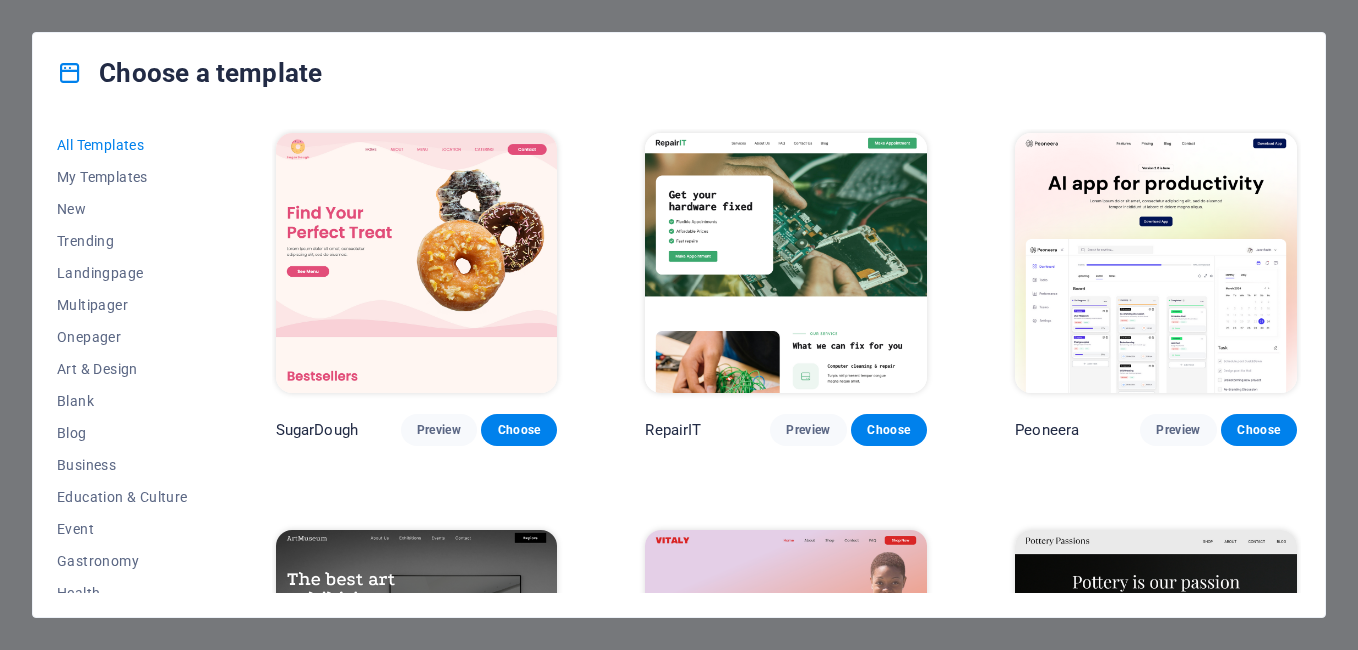 scroll, scrollTop: 0, scrollLeft: 0, axis: both 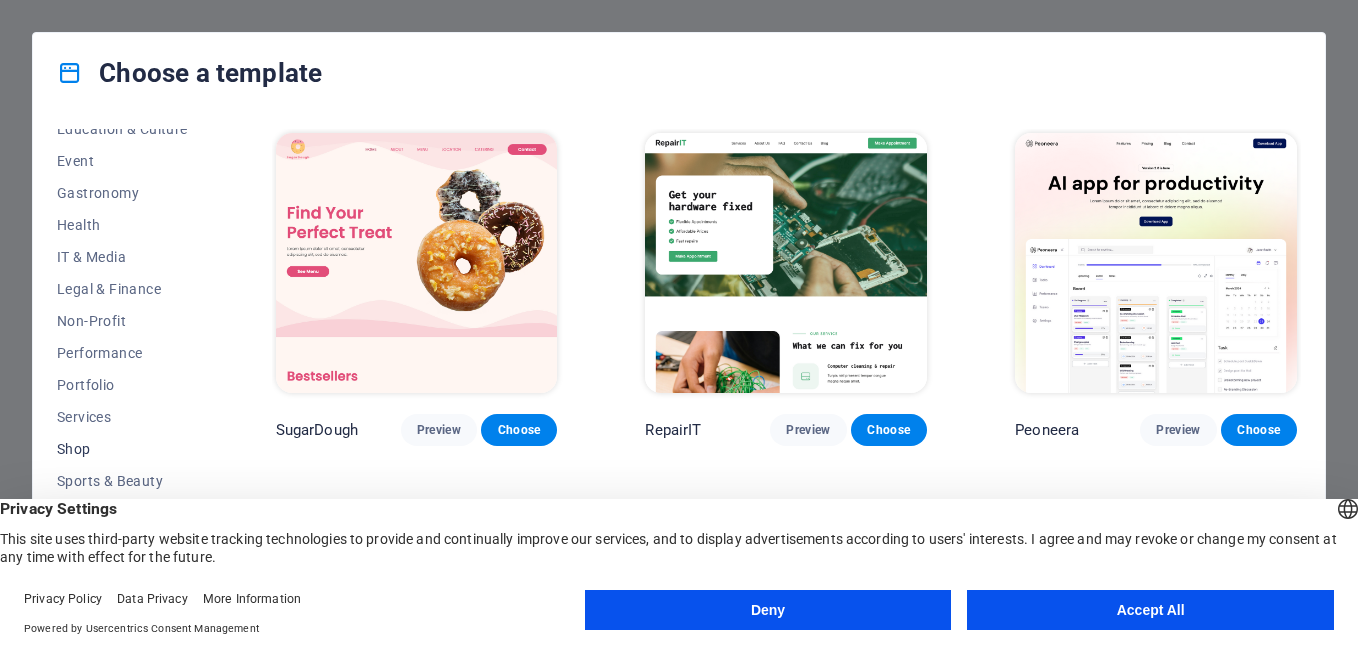 click on "Shop" at bounding box center (122, 449) 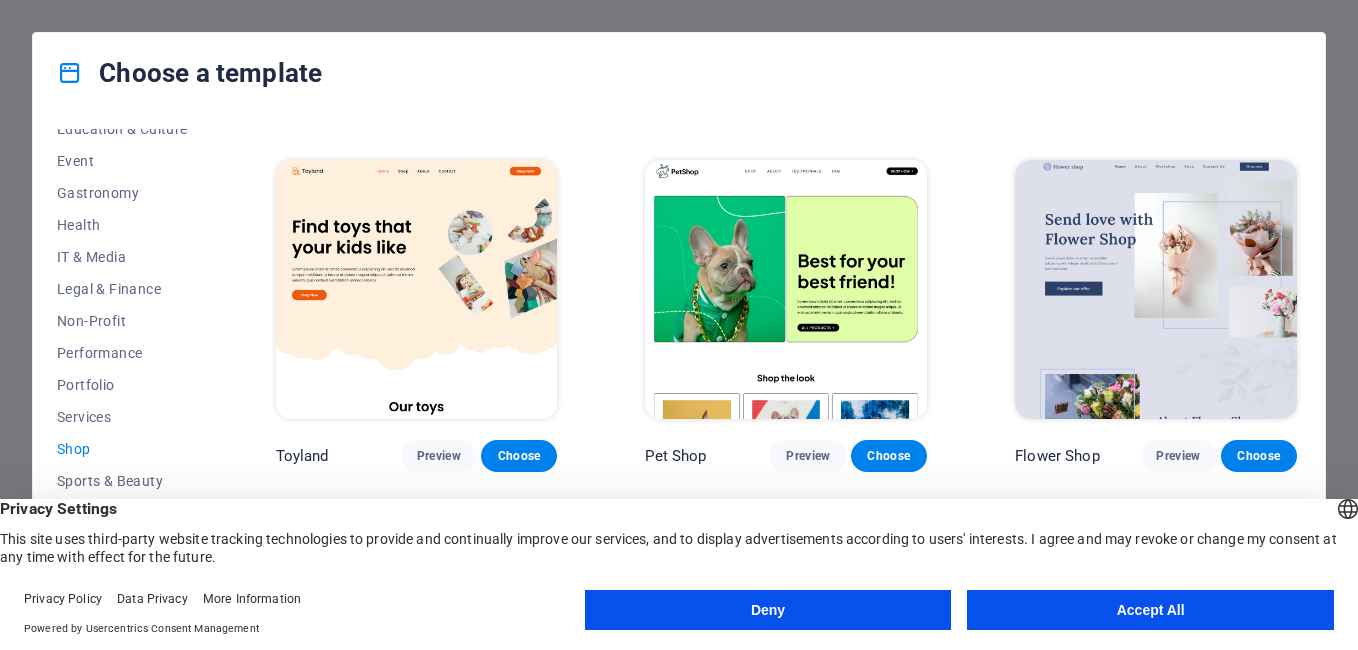 scroll, scrollTop: 400, scrollLeft: 0, axis: vertical 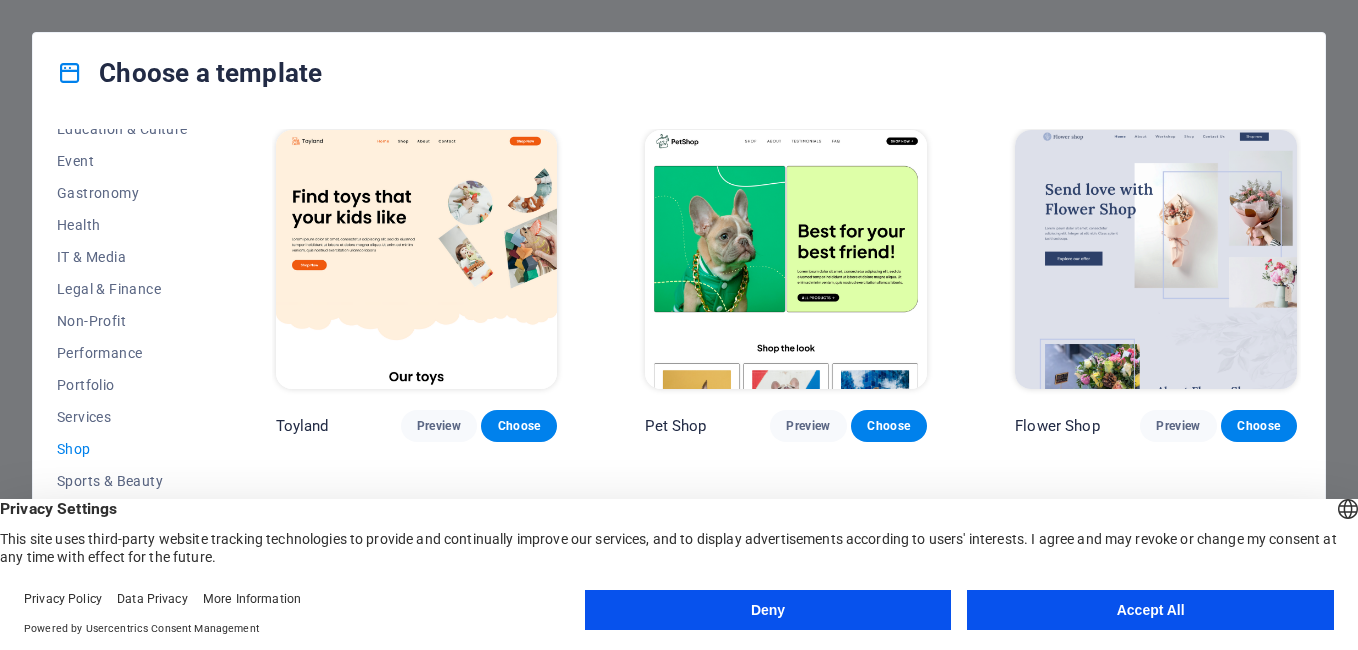 click on "Accept All" at bounding box center (1150, 610) 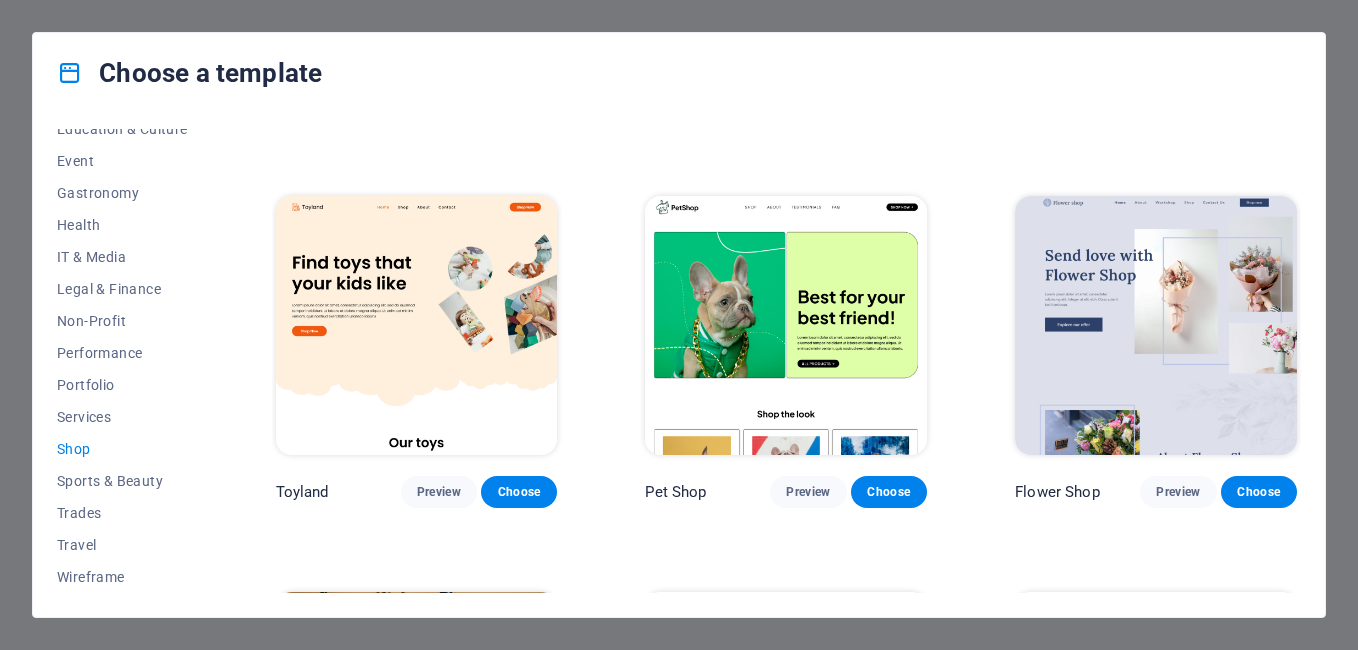 scroll, scrollTop: 0, scrollLeft: 0, axis: both 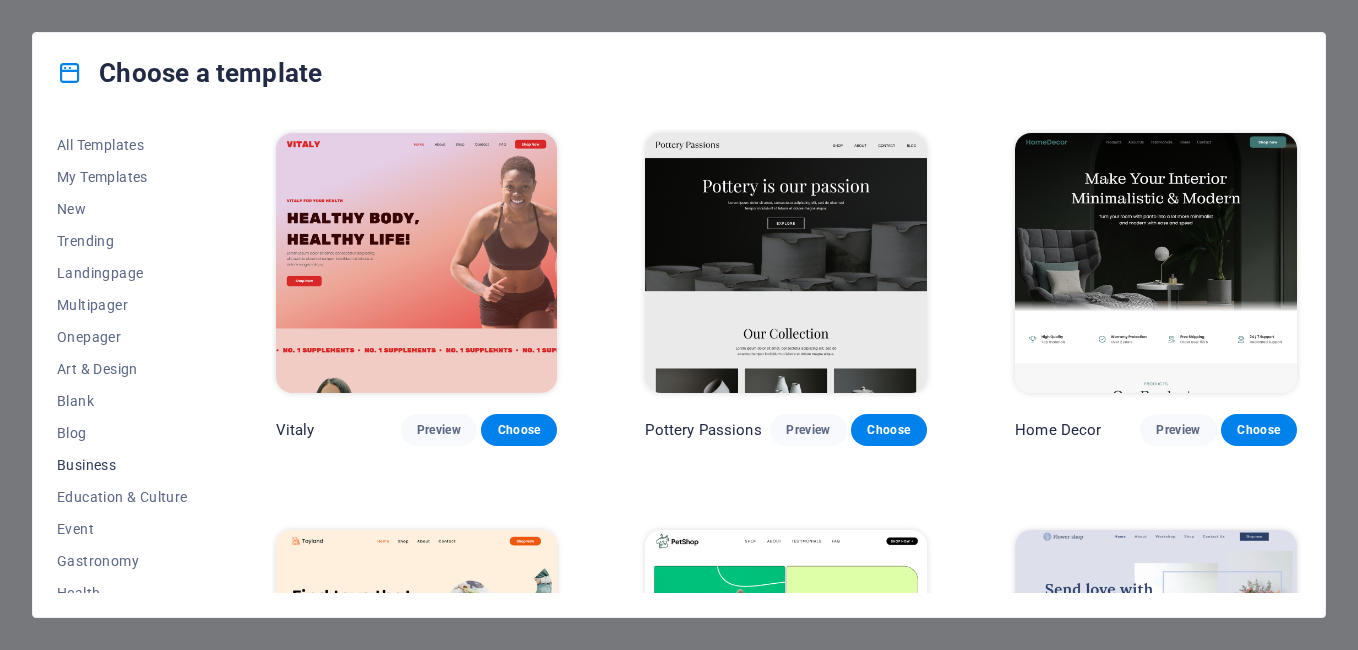 click on "Business" at bounding box center (122, 465) 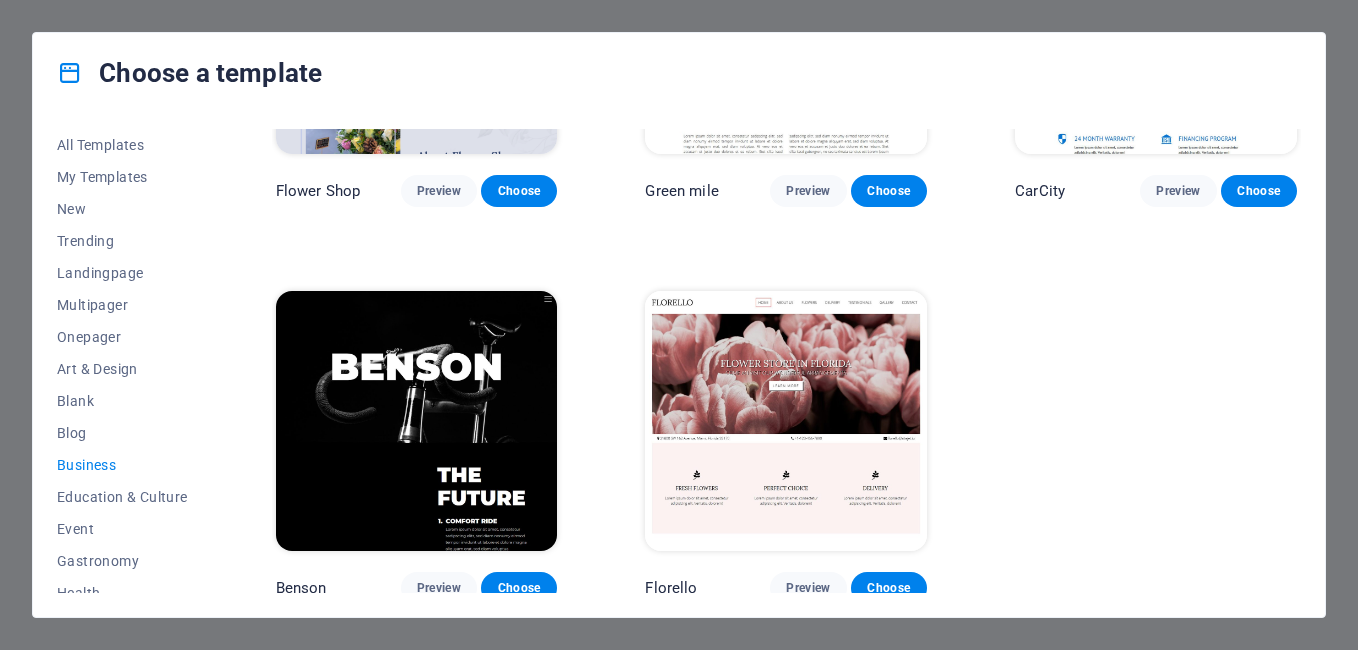 scroll, scrollTop: 639, scrollLeft: 0, axis: vertical 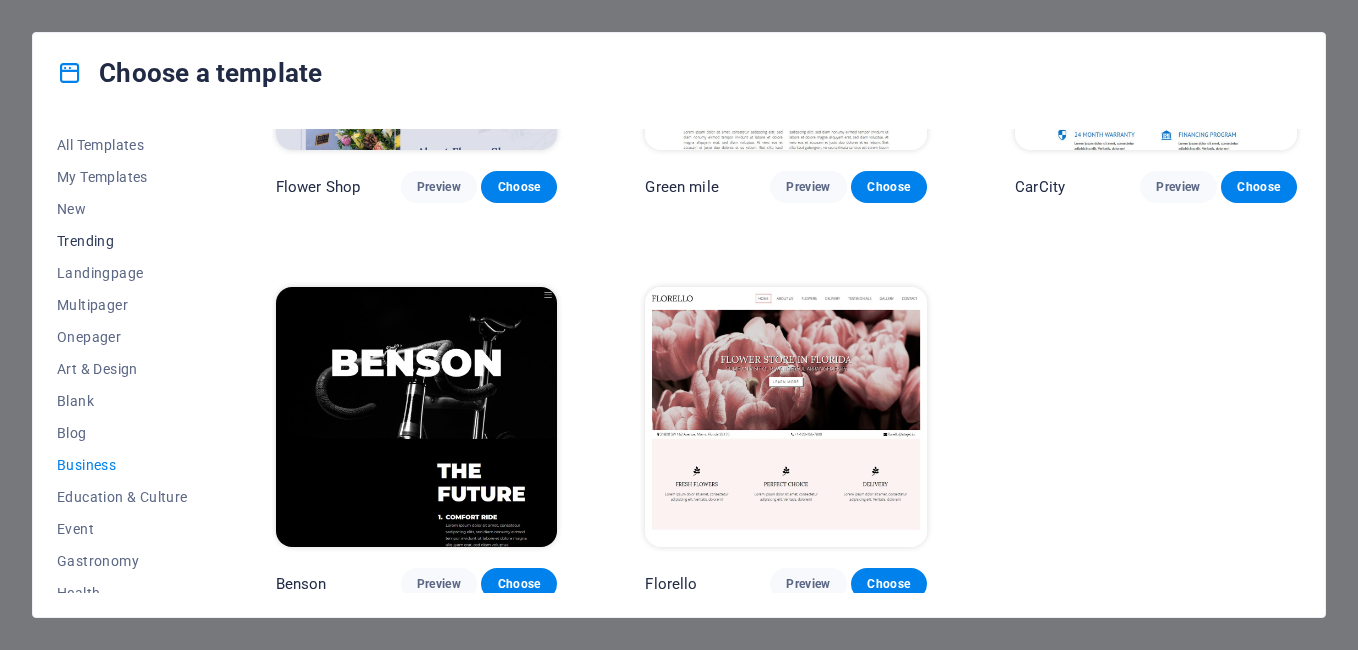 click on "Trending" at bounding box center (122, 241) 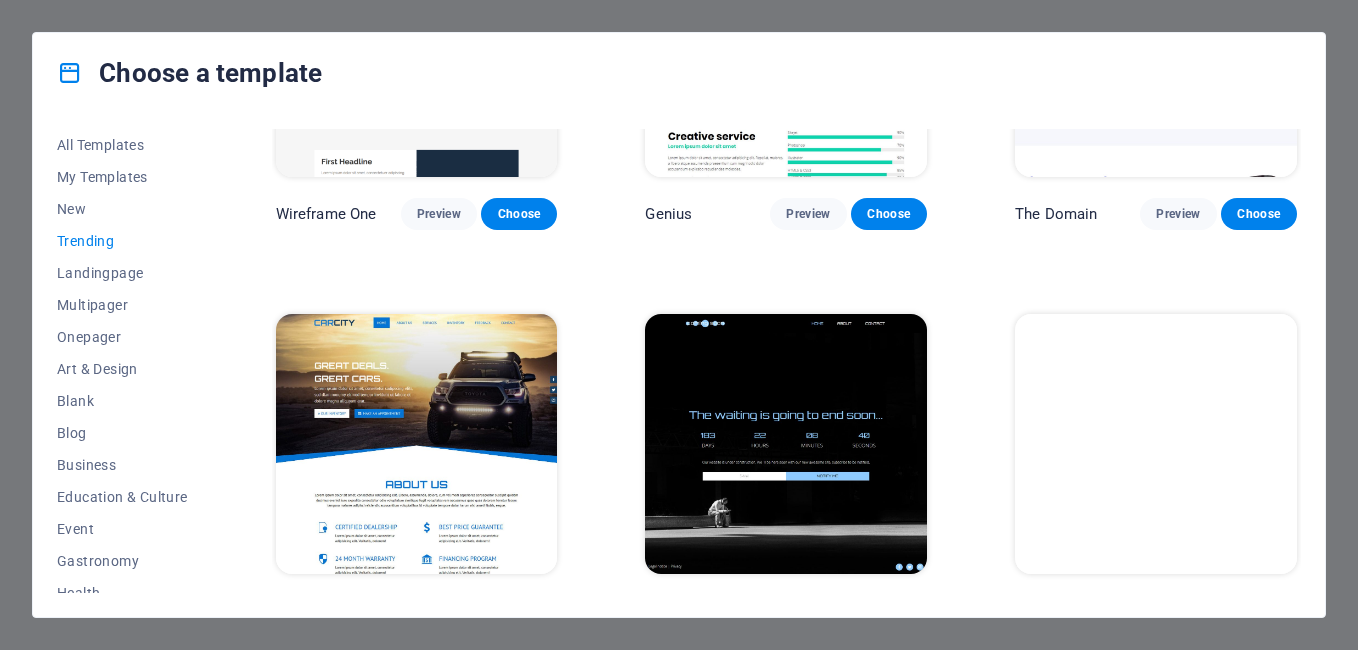 scroll, scrollTop: 1822, scrollLeft: 0, axis: vertical 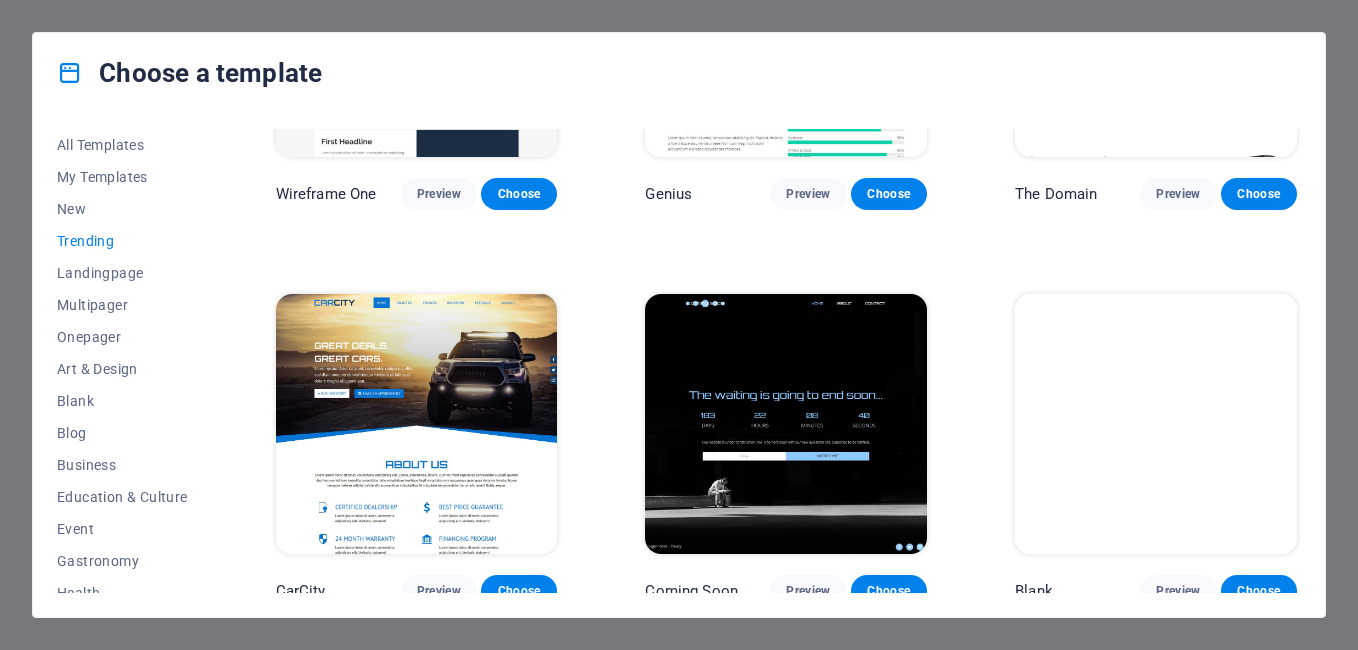 click on "Choose a template All Templates My Templates New Trending Landingpage Multipager Onepager Art & Design Blank Blog Business Education & Culture Event Gastronomy Health IT & Media Legal & Finance Non-Profit Performance Portfolio Services Shop Sports & Beauty Trades Travel Wireframe Peoneera Preview Choose Art Museum Preview Choose Pottery Passions Preview Choose Home Decor Preview Choose Wonder Planner Preview Choose Transportable Preview Choose WePaint Preview Choose Eco-Con Preview Choose Academix Preview Choose Green Change Preview Choose Drive Preview Choose Gadgets Preview Choose Wireframe One Preview Choose Genius Preview Choose The Domain Preview Choose CarCity Preview Choose Coming Soon Preview Choose Blank Preview Choose" at bounding box center [679, 325] 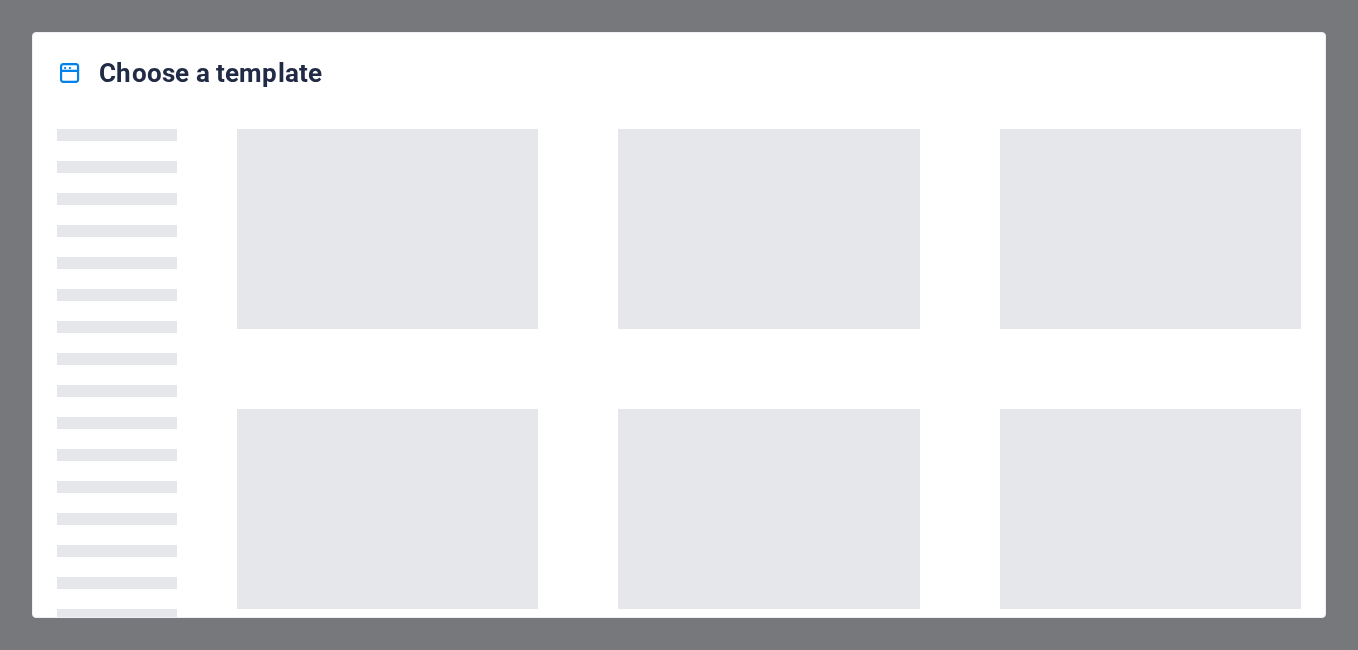 scroll, scrollTop: 0, scrollLeft: 0, axis: both 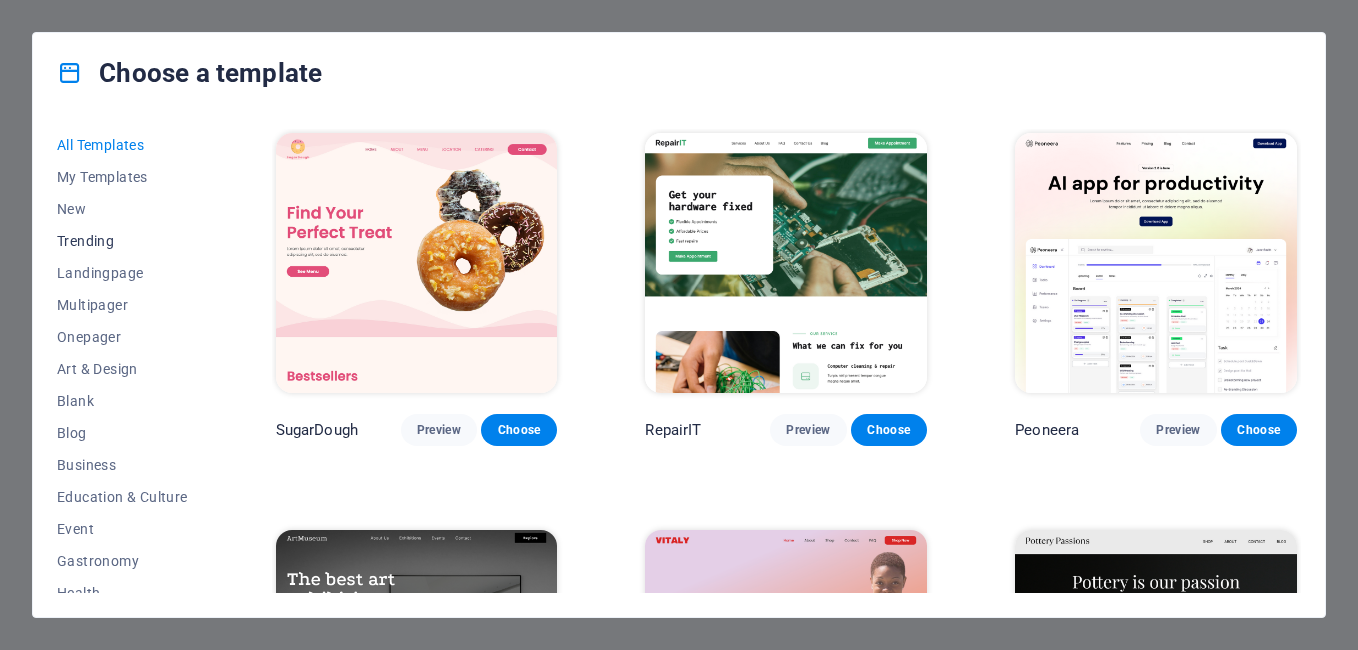 click on "Trending" at bounding box center [122, 241] 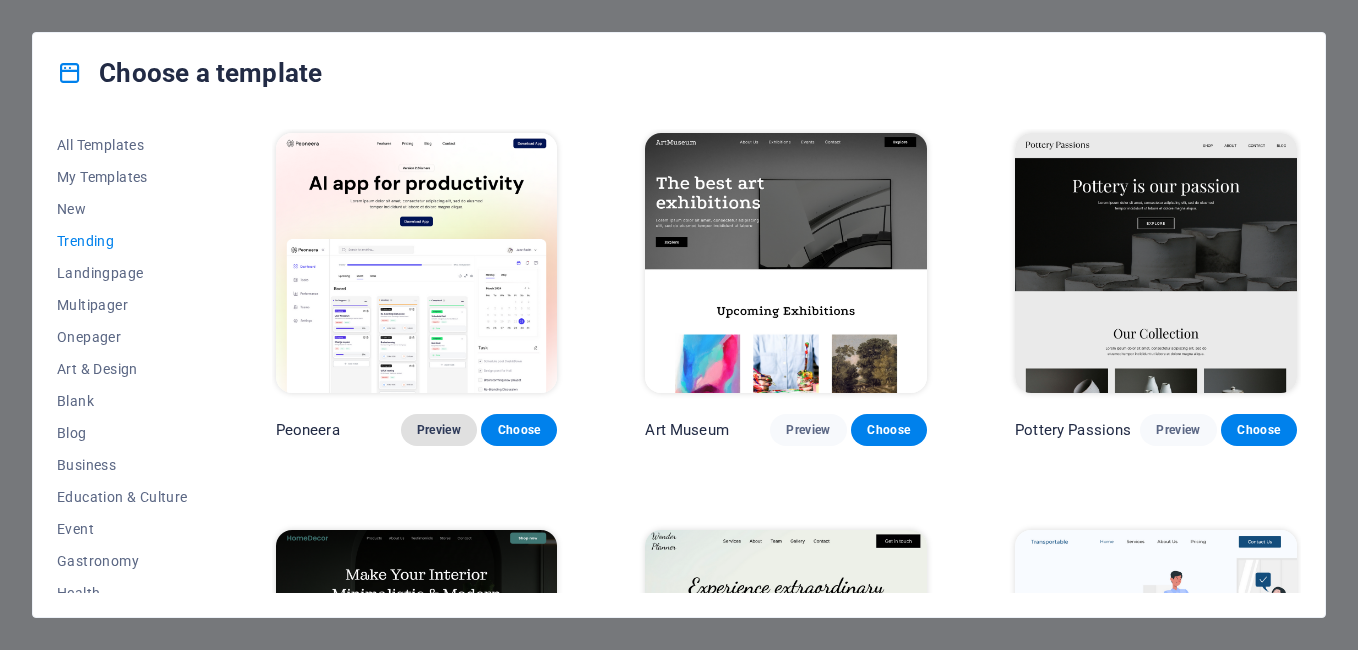 click on "Preview" at bounding box center [439, 430] 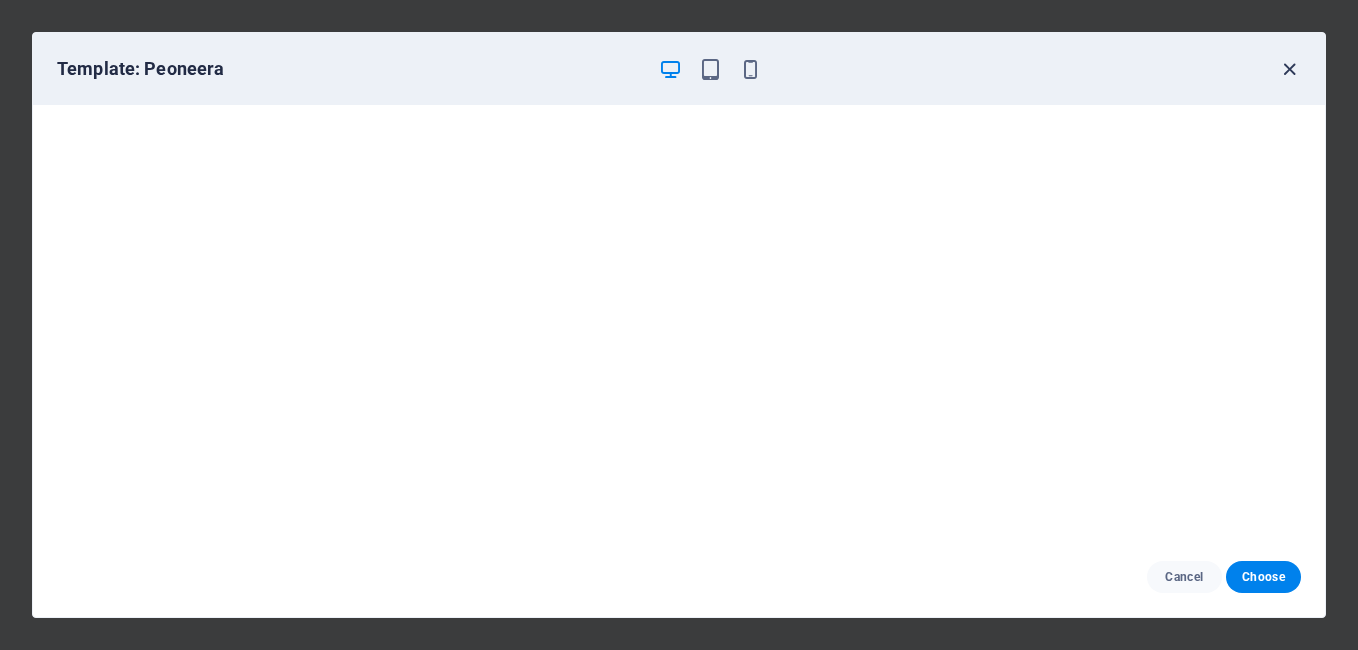 click at bounding box center [1289, 69] 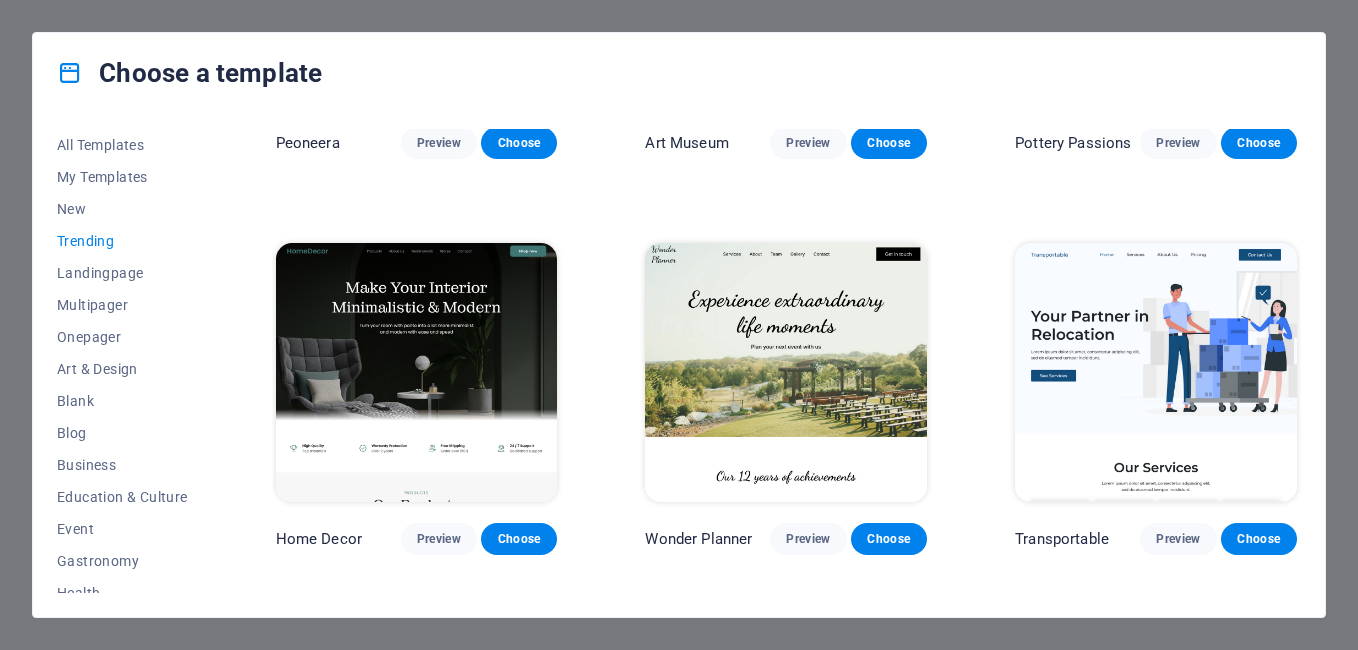 scroll, scrollTop: 300, scrollLeft: 0, axis: vertical 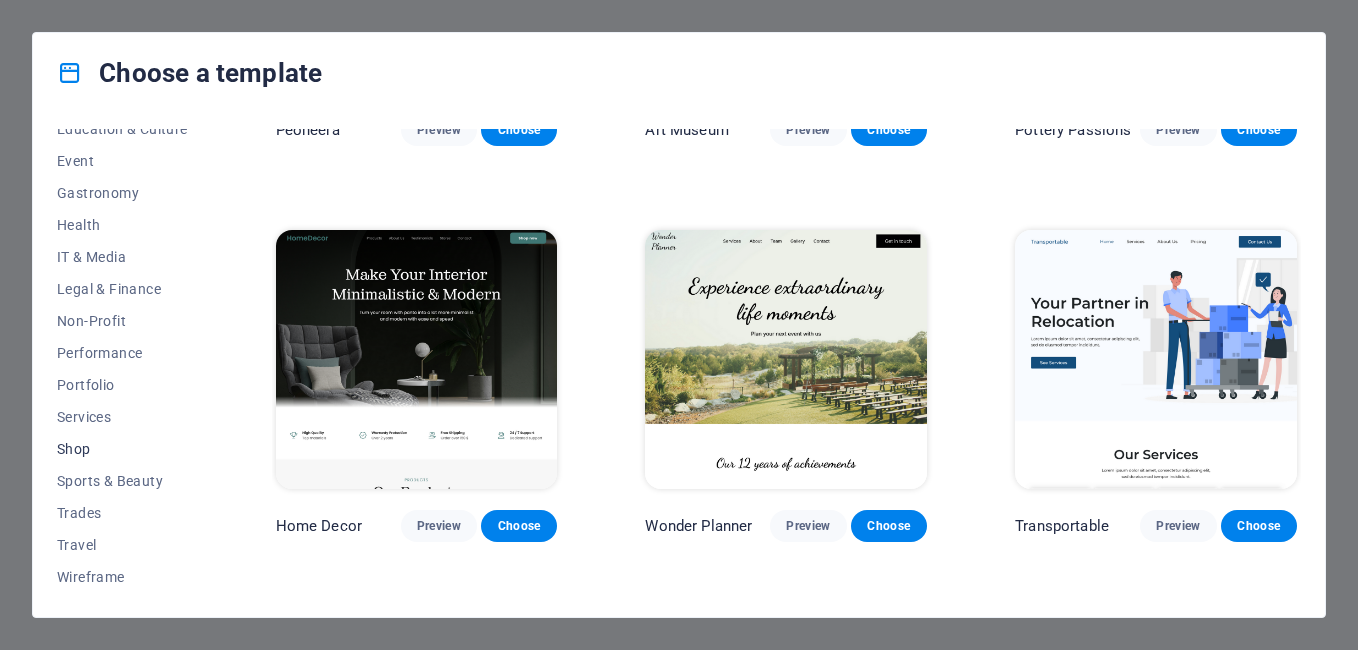 click on "Shop" at bounding box center (122, 449) 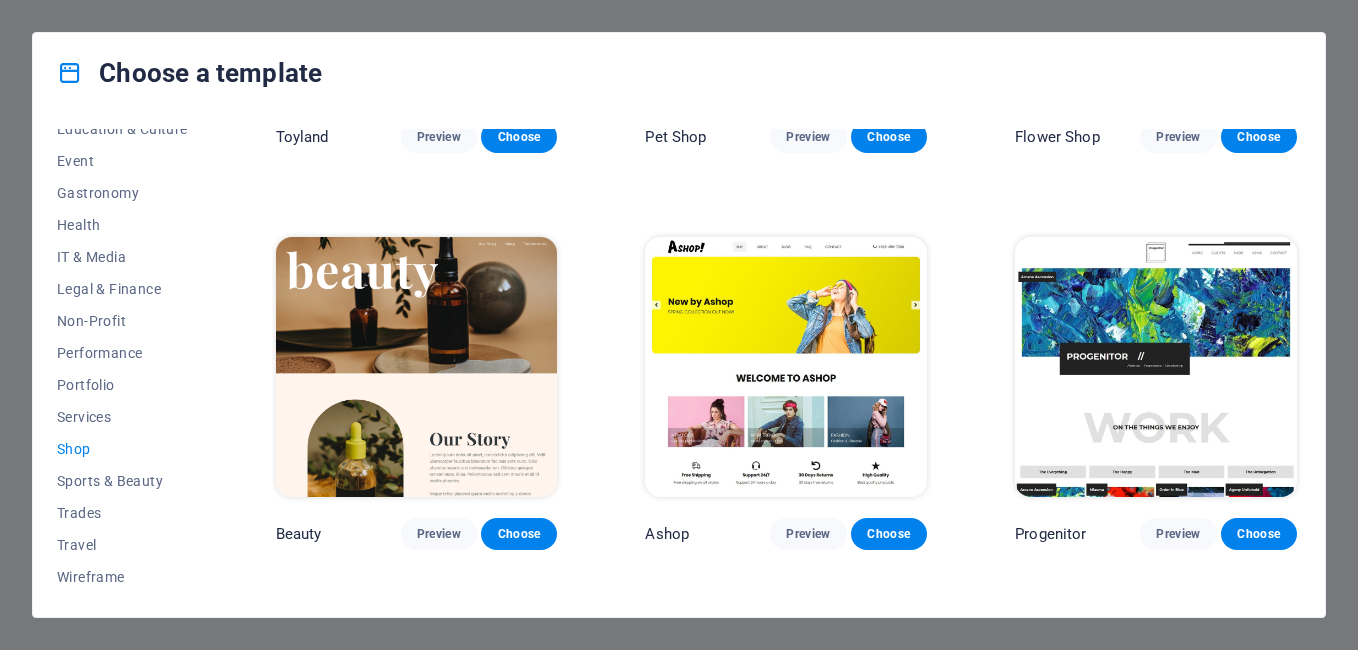 scroll, scrollTop: 800, scrollLeft: 0, axis: vertical 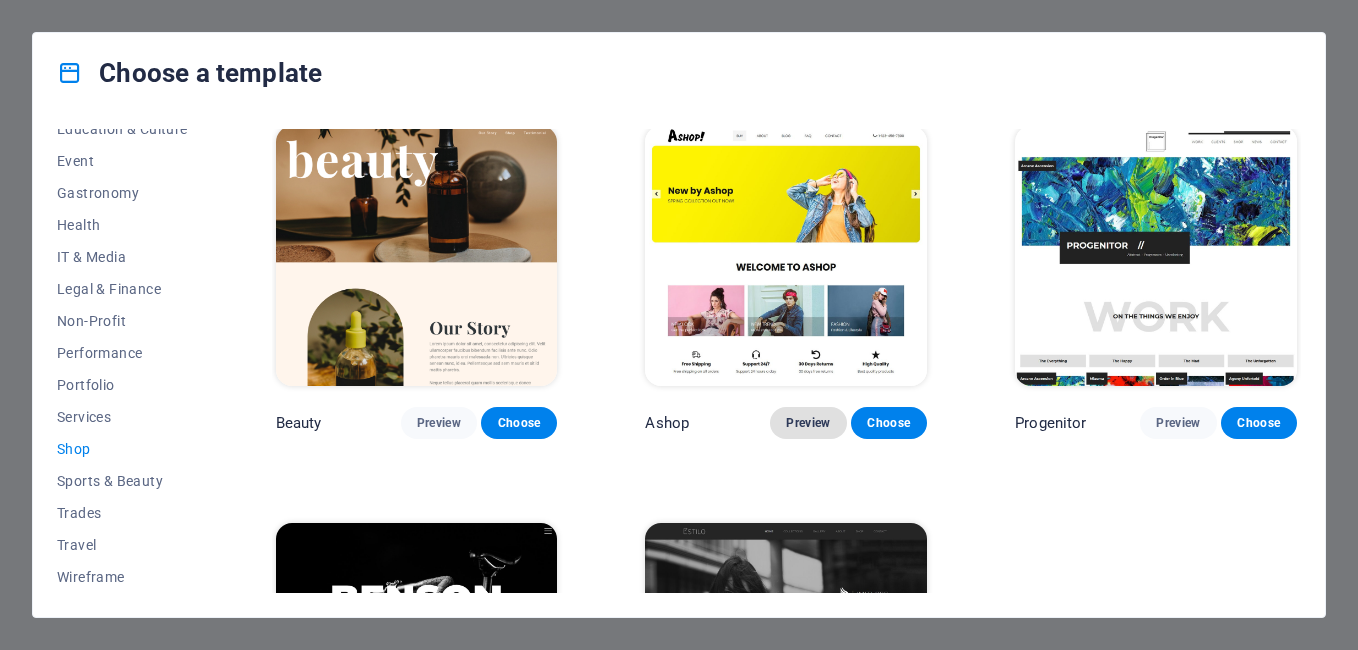 click on "Preview" at bounding box center (808, 423) 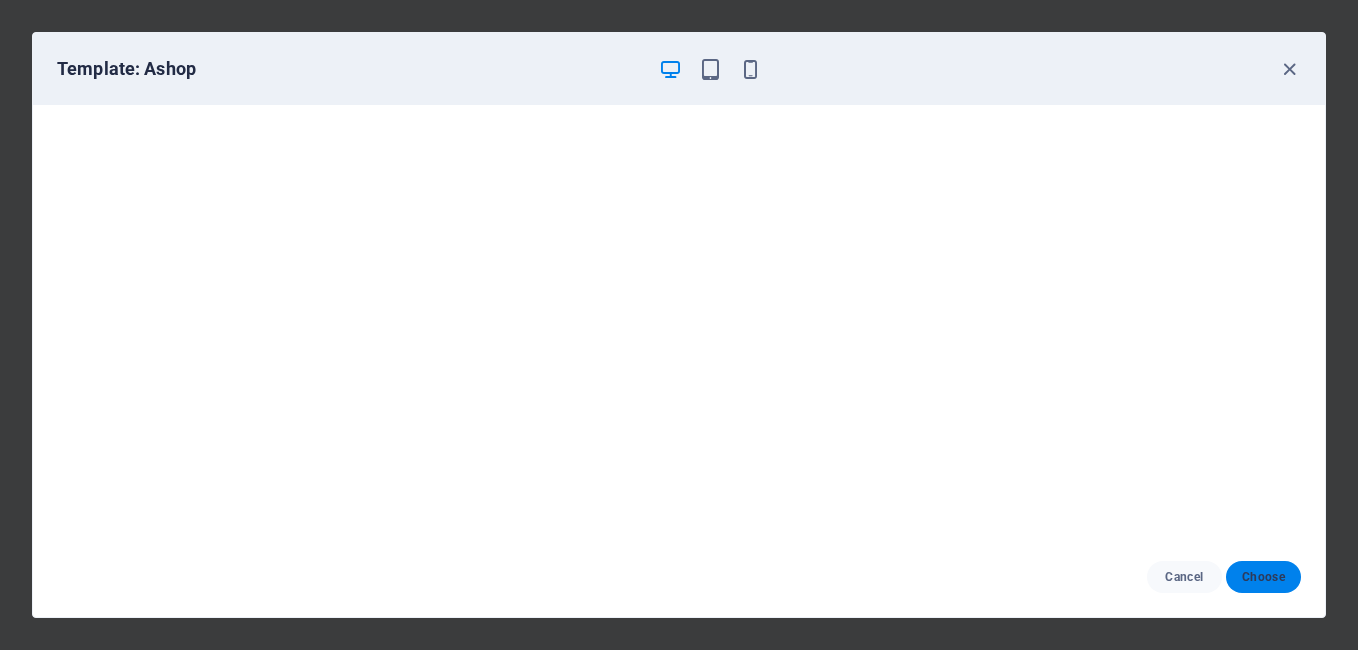 click on "Choose" at bounding box center [1263, 577] 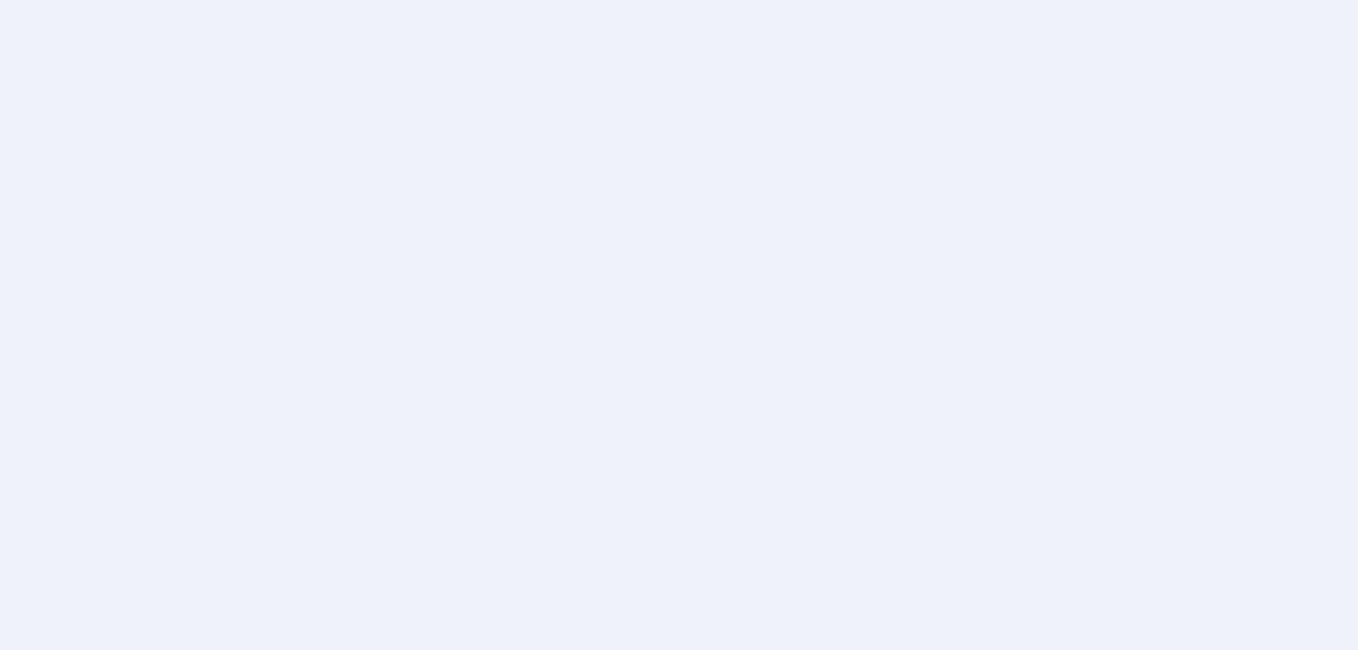 scroll, scrollTop: 0, scrollLeft: 0, axis: both 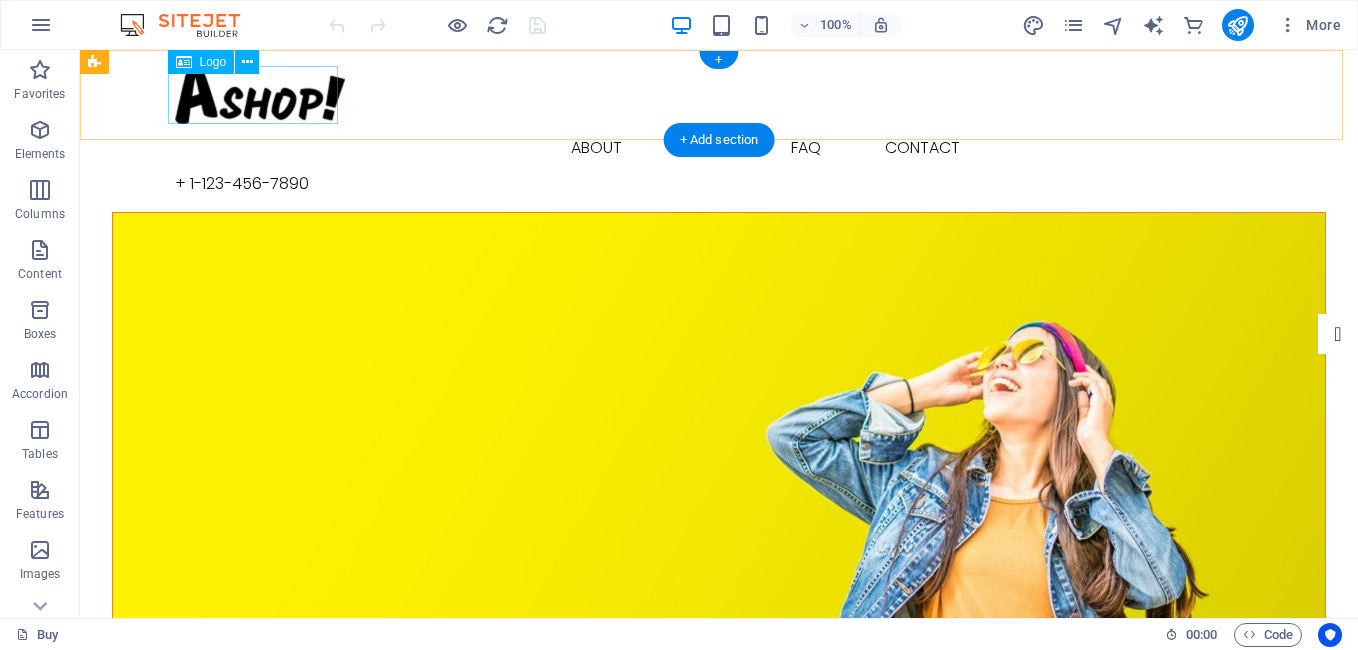 click at bounding box center [719, 95] 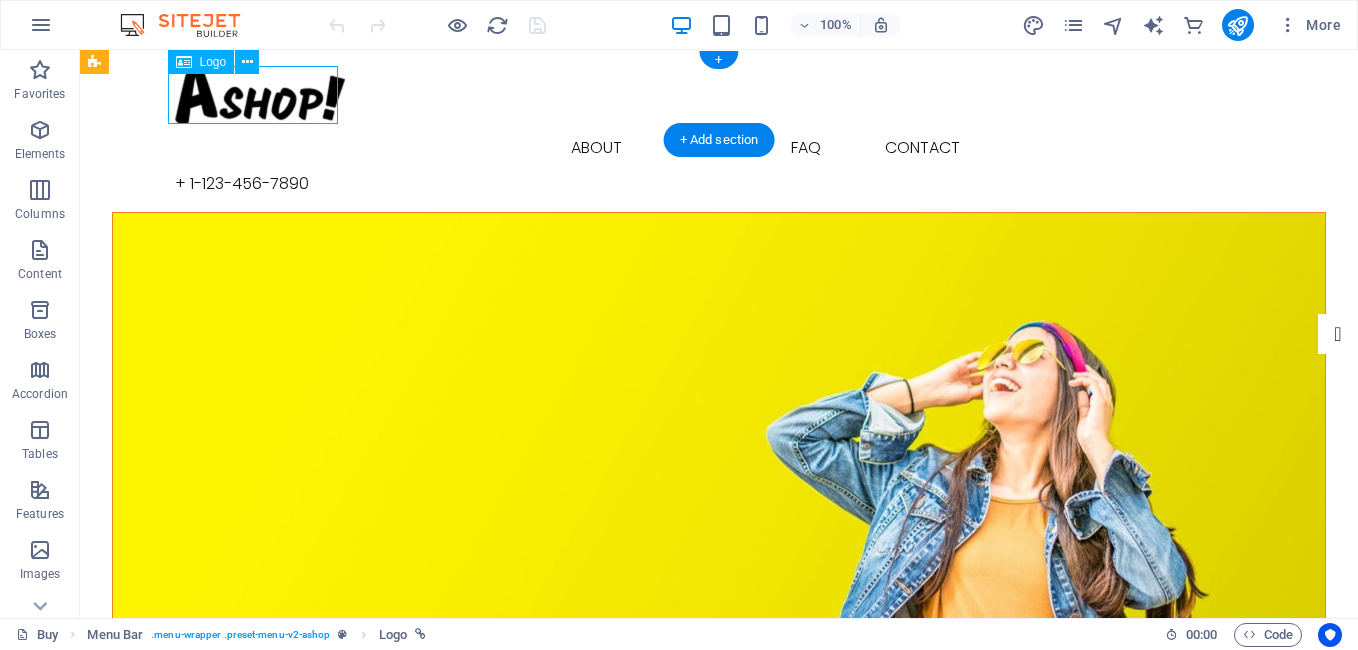 click at bounding box center [719, 95] 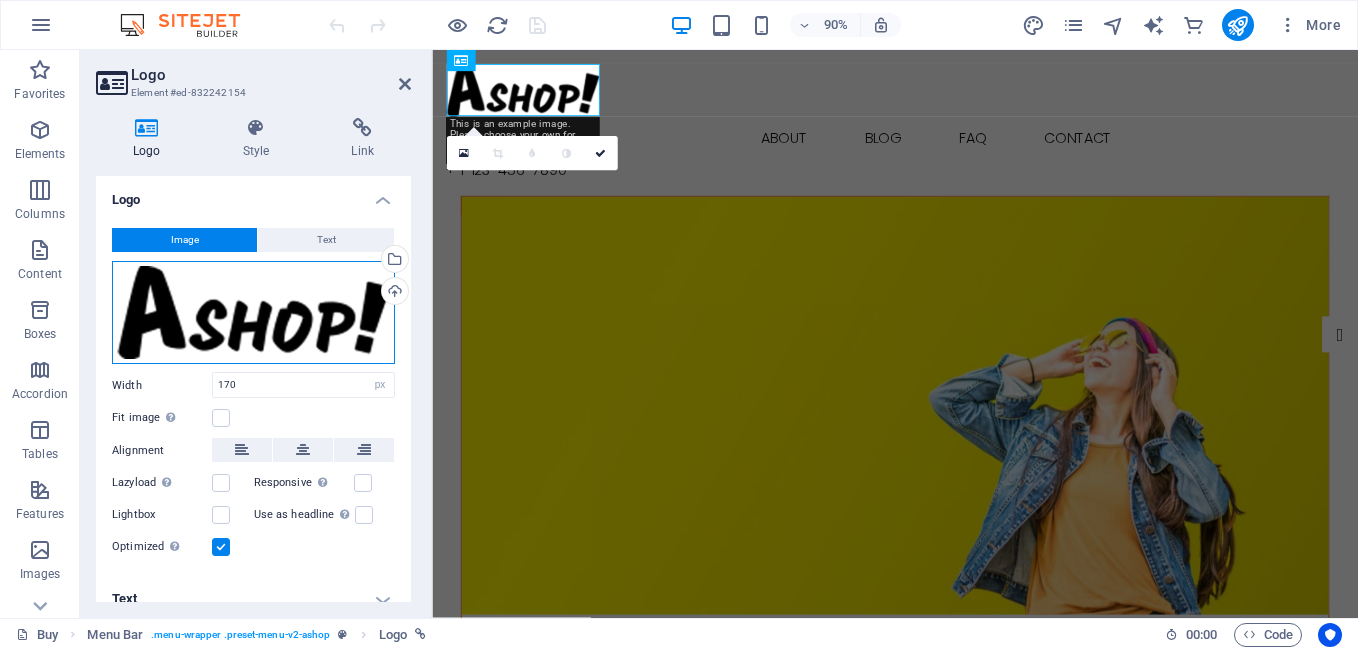 click on "Drag files here, click to choose files or select files from Files or our free stock photos & videos" at bounding box center (253, 313) 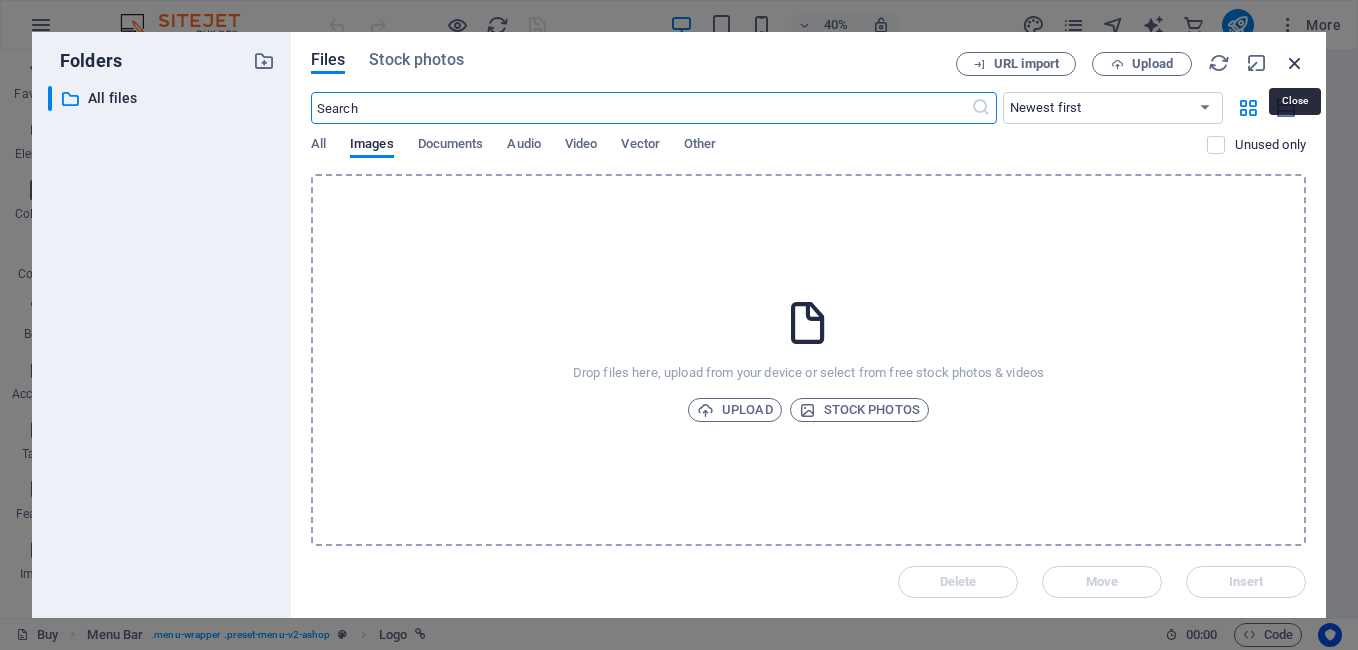 click at bounding box center (1295, 63) 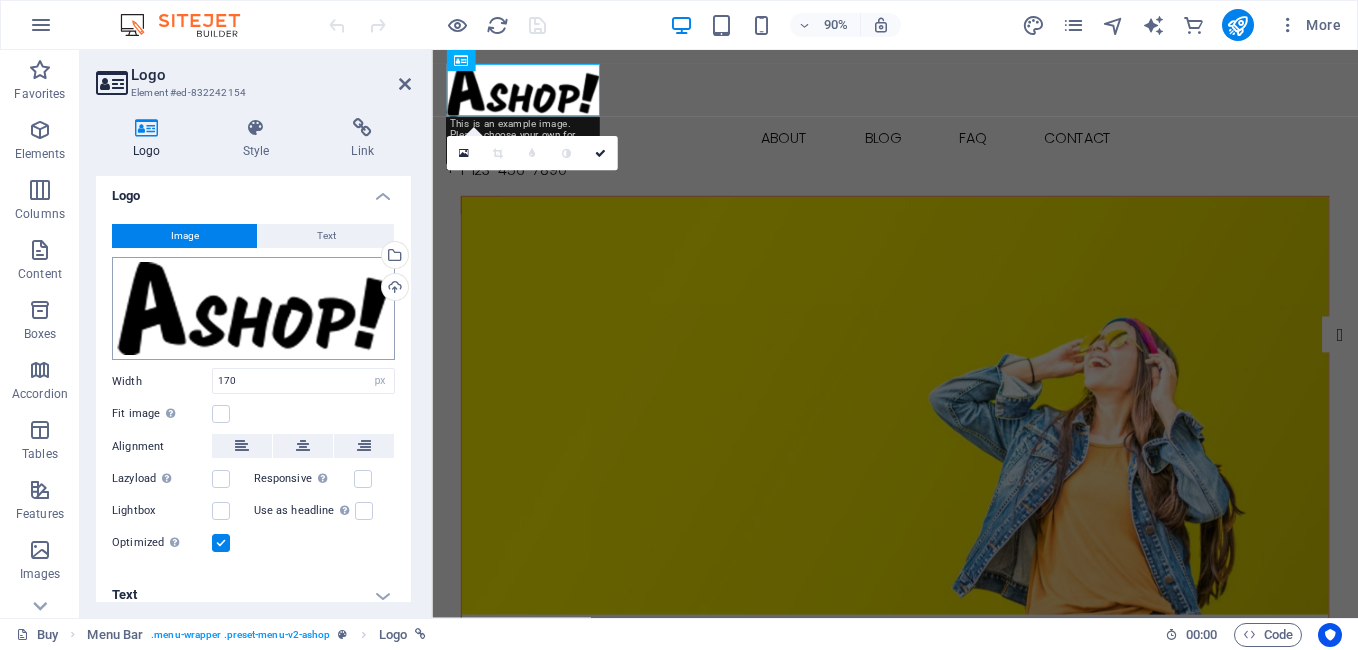 scroll, scrollTop: 0, scrollLeft: 0, axis: both 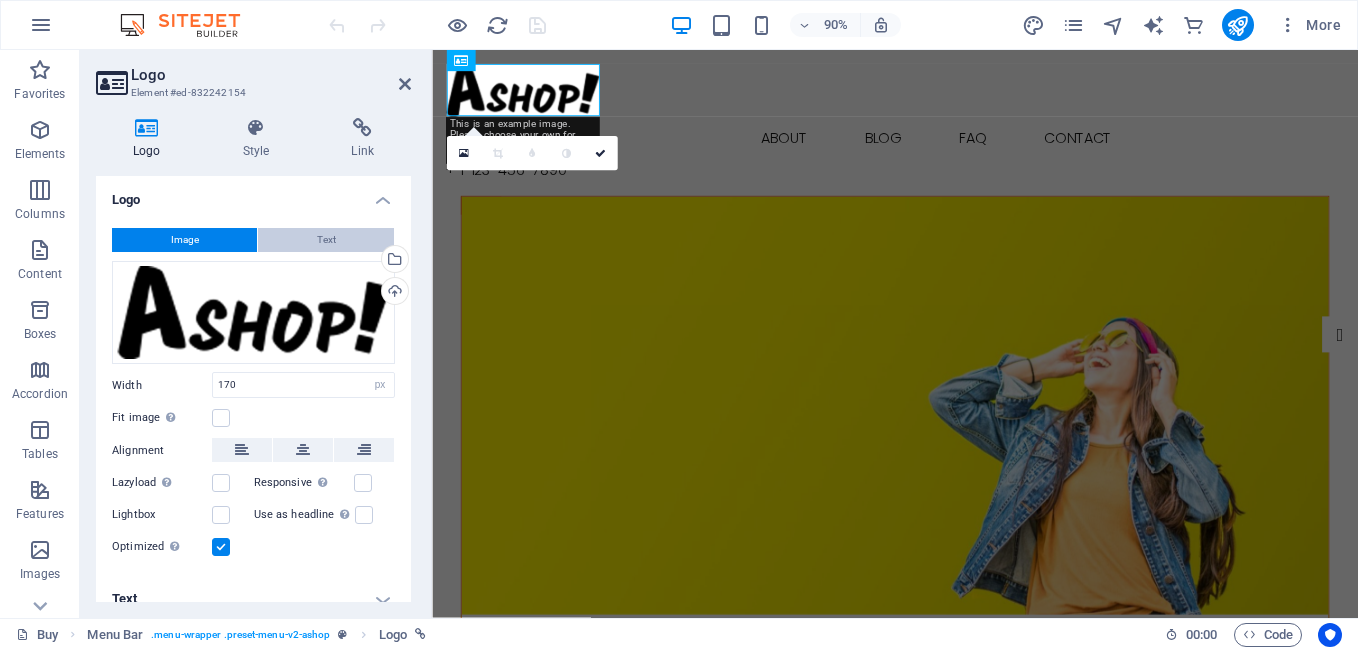 click on "Text" at bounding box center (326, 240) 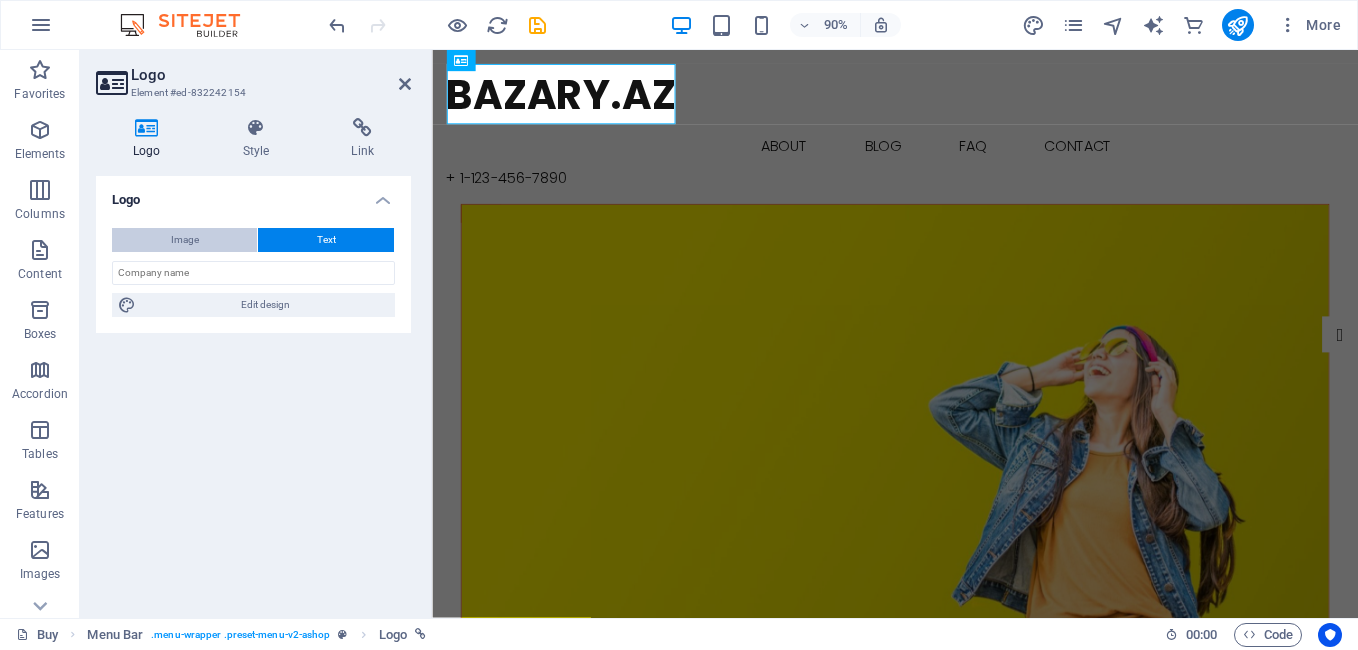 click on "Image" at bounding box center [184, 240] 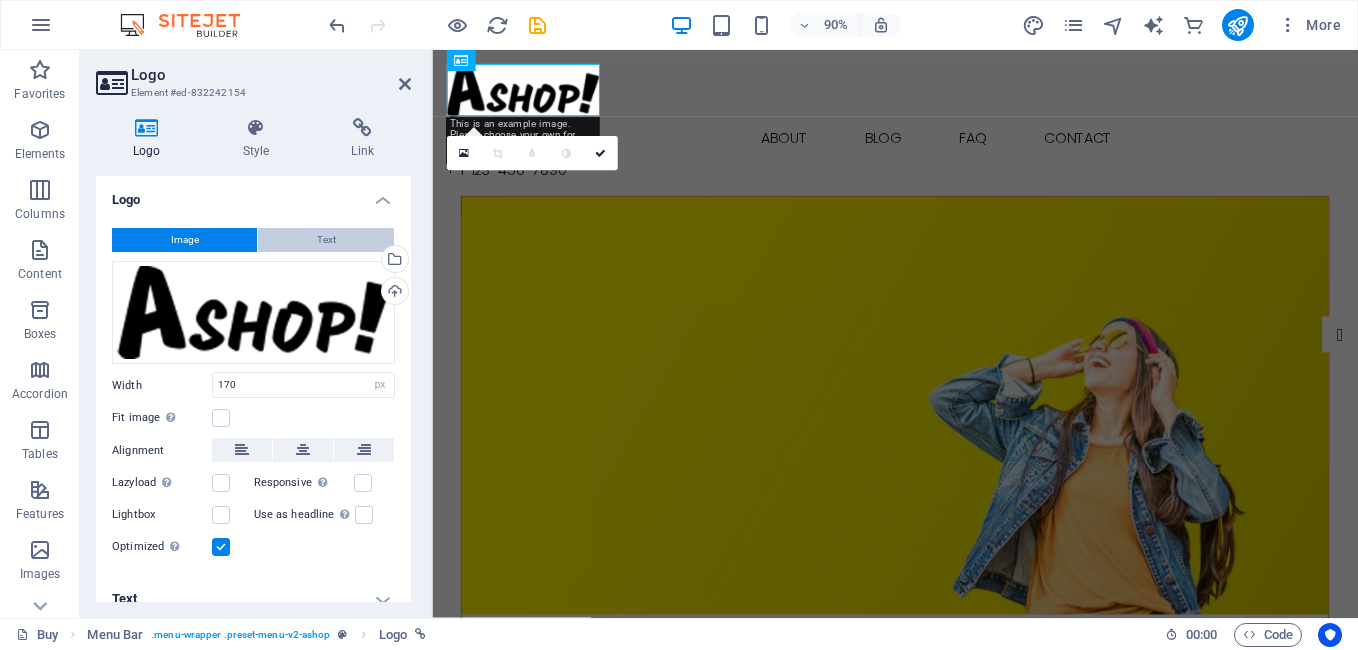 click on "Text" at bounding box center [326, 240] 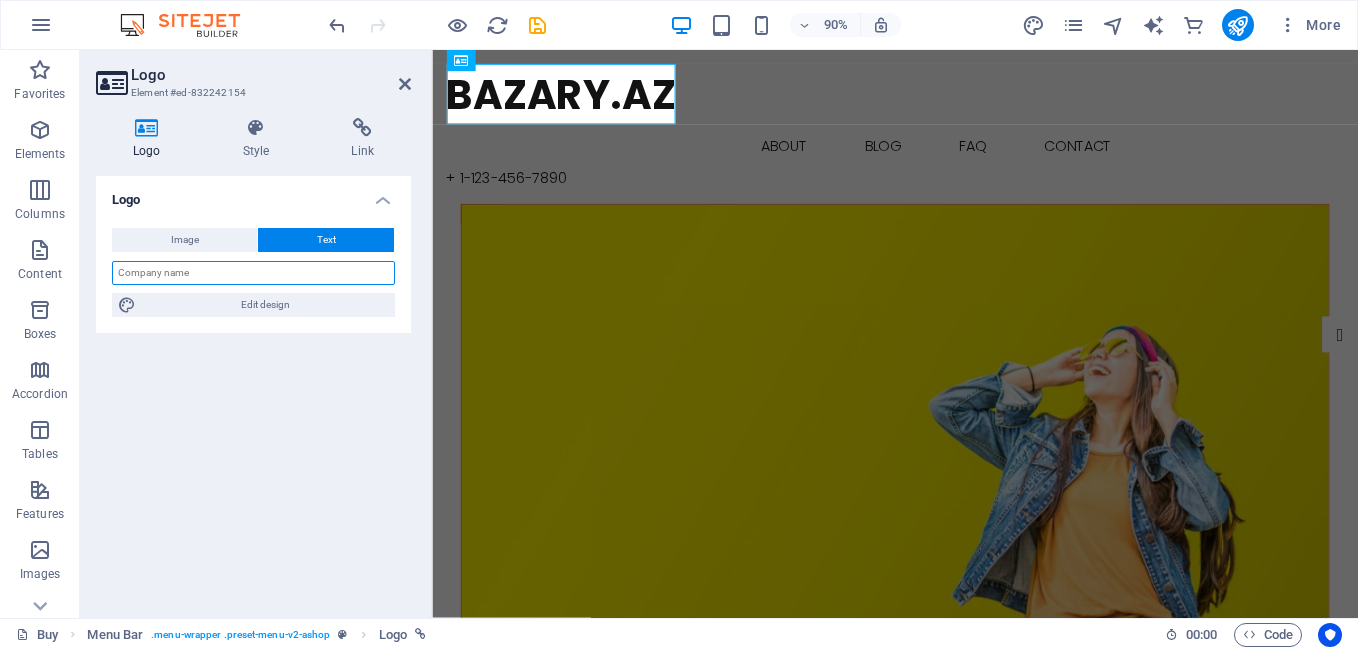 click at bounding box center [253, 273] 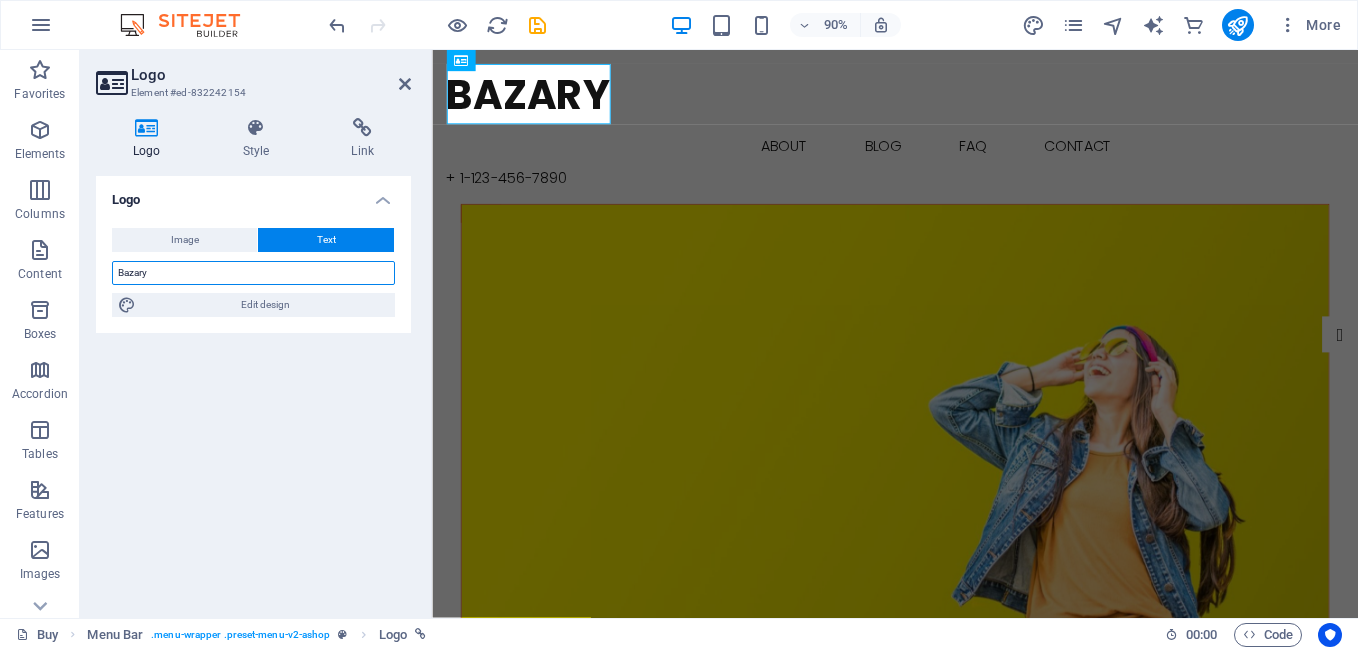 type on "Bazary" 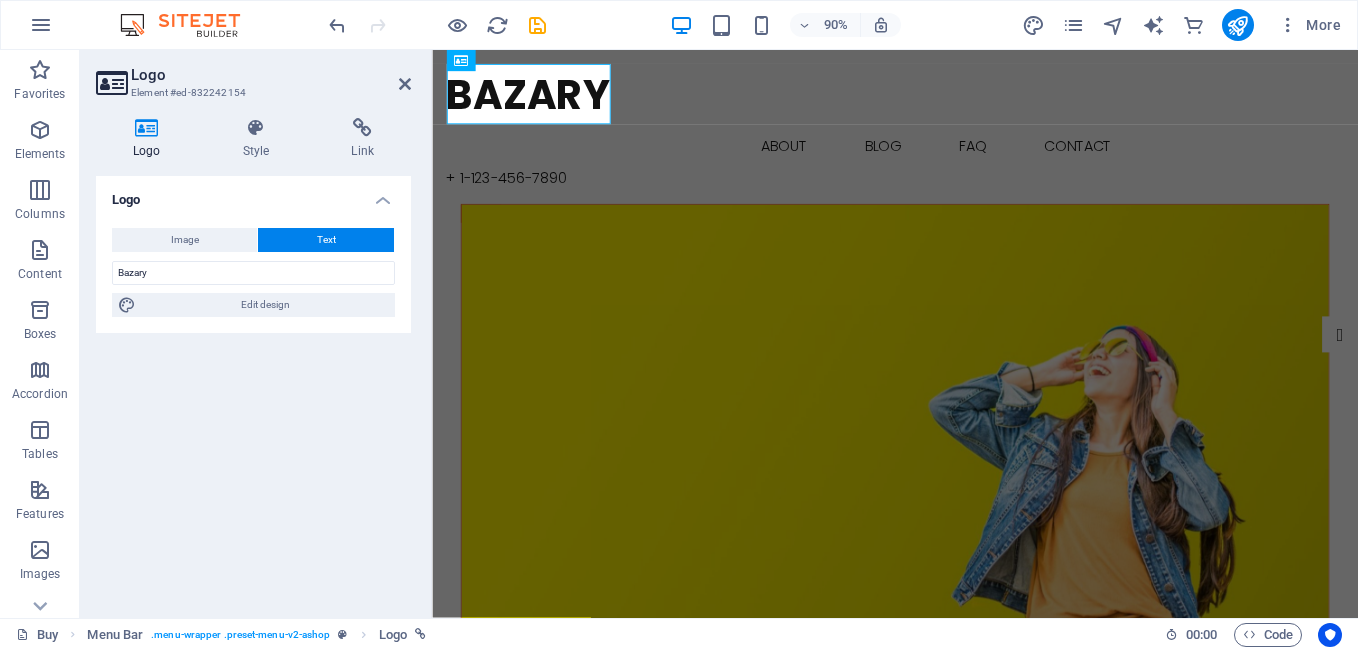 click on "Logo" at bounding box center [253, 194] 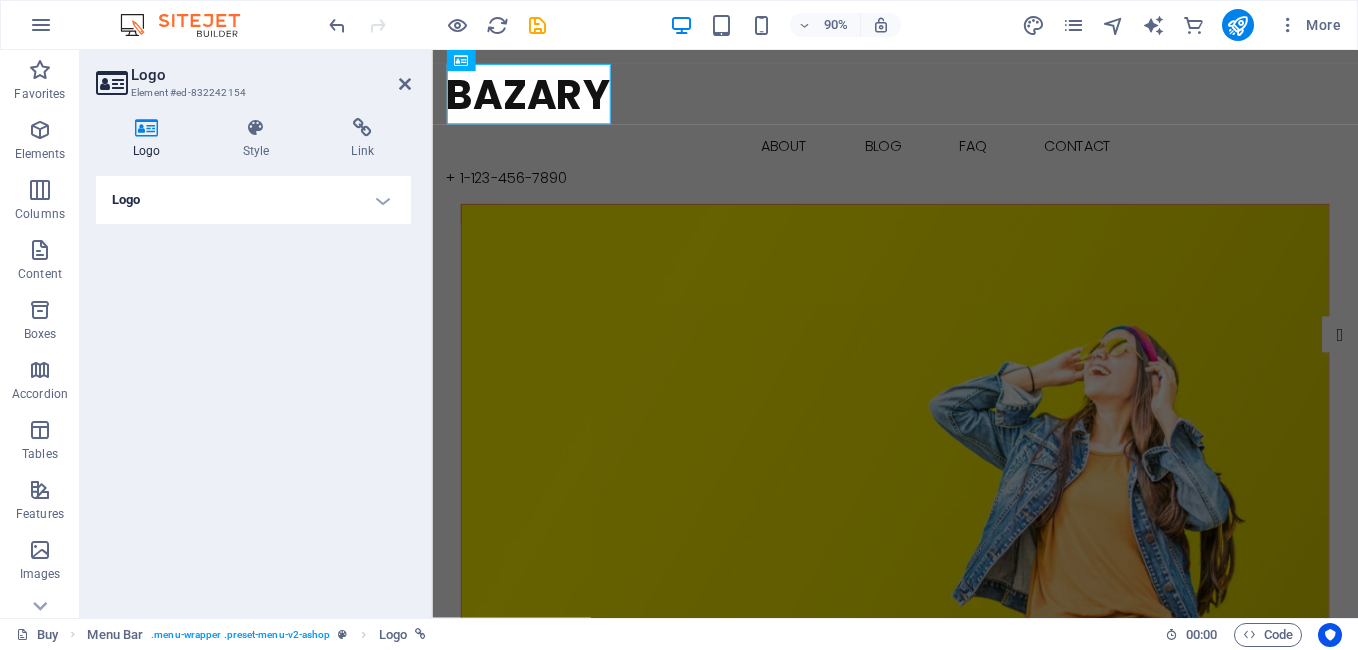 click on "Logo" at bounding box center [253, 200] 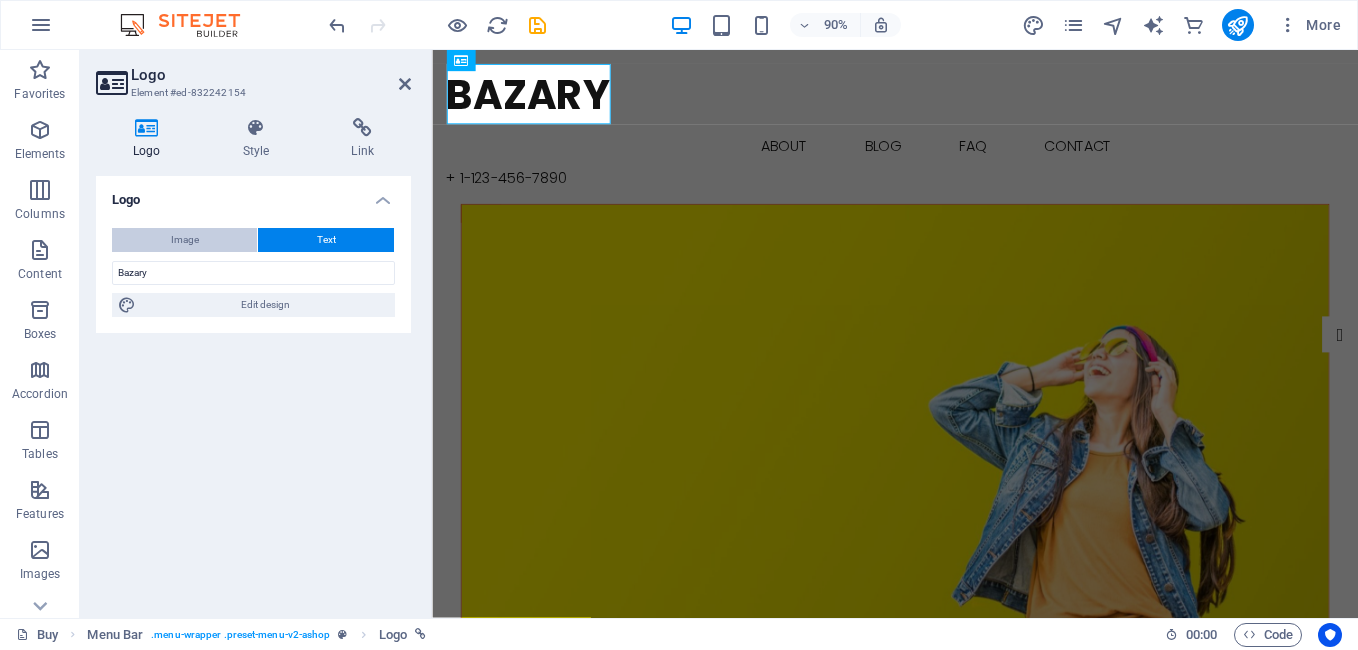 click on "Image" at bounding box center (184, 240) 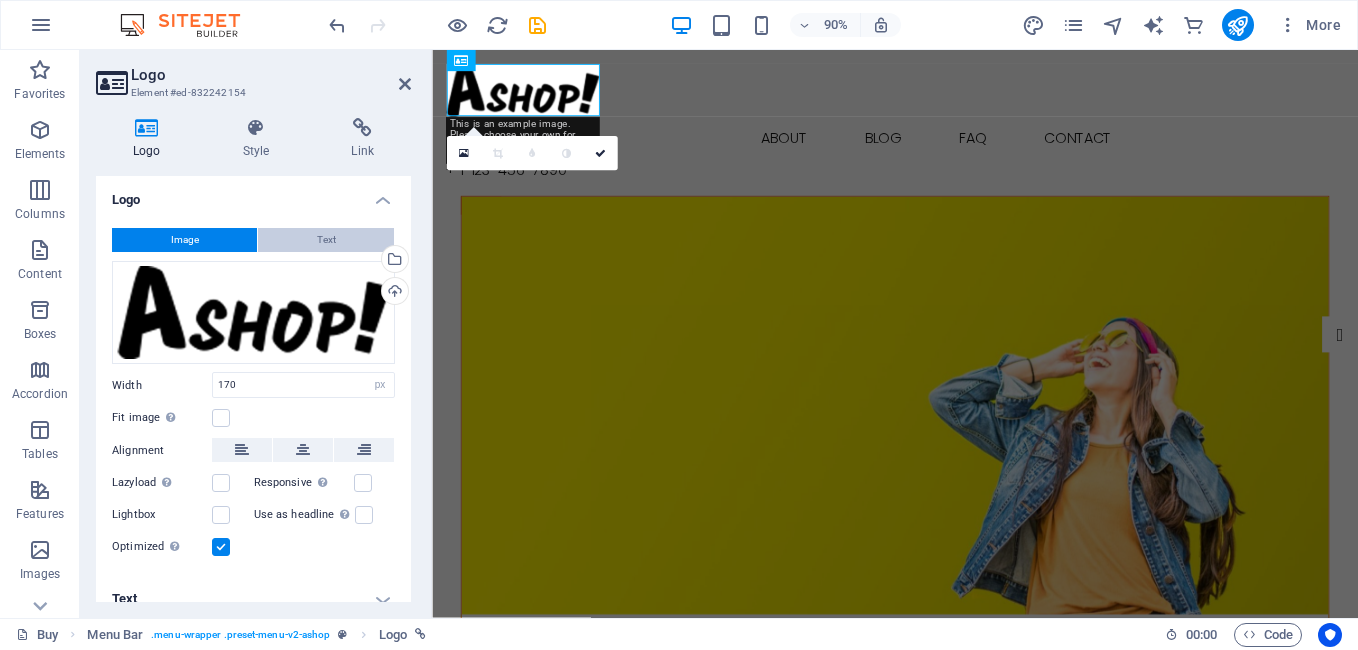 click on "Text" at bounding box center [326, 240] 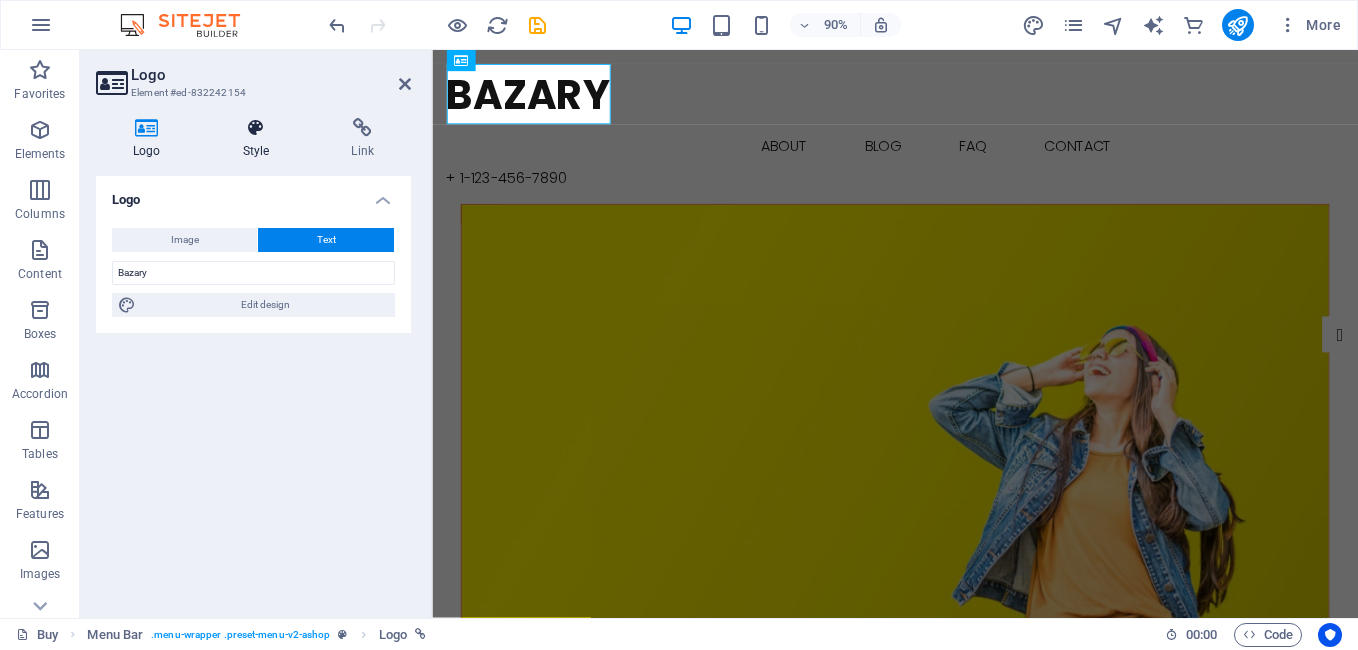 click on "Style" at bounding box center (260, 139) 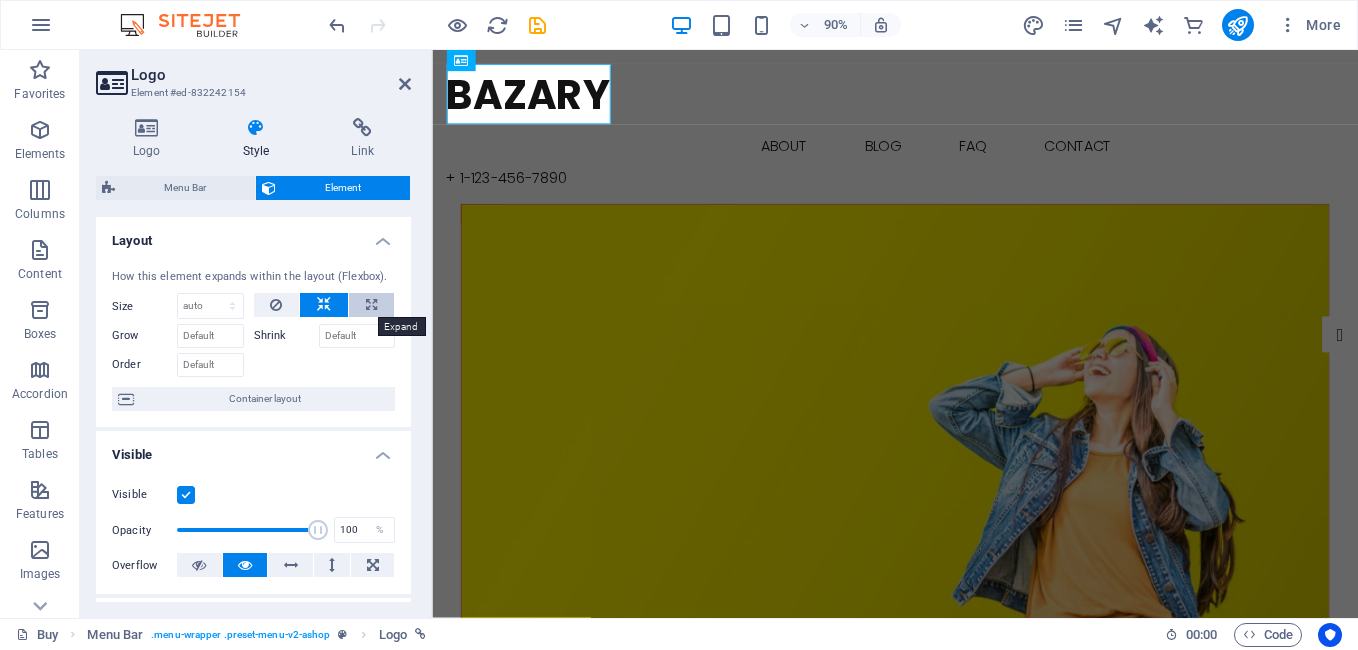 click at bounding box center [371, 305] 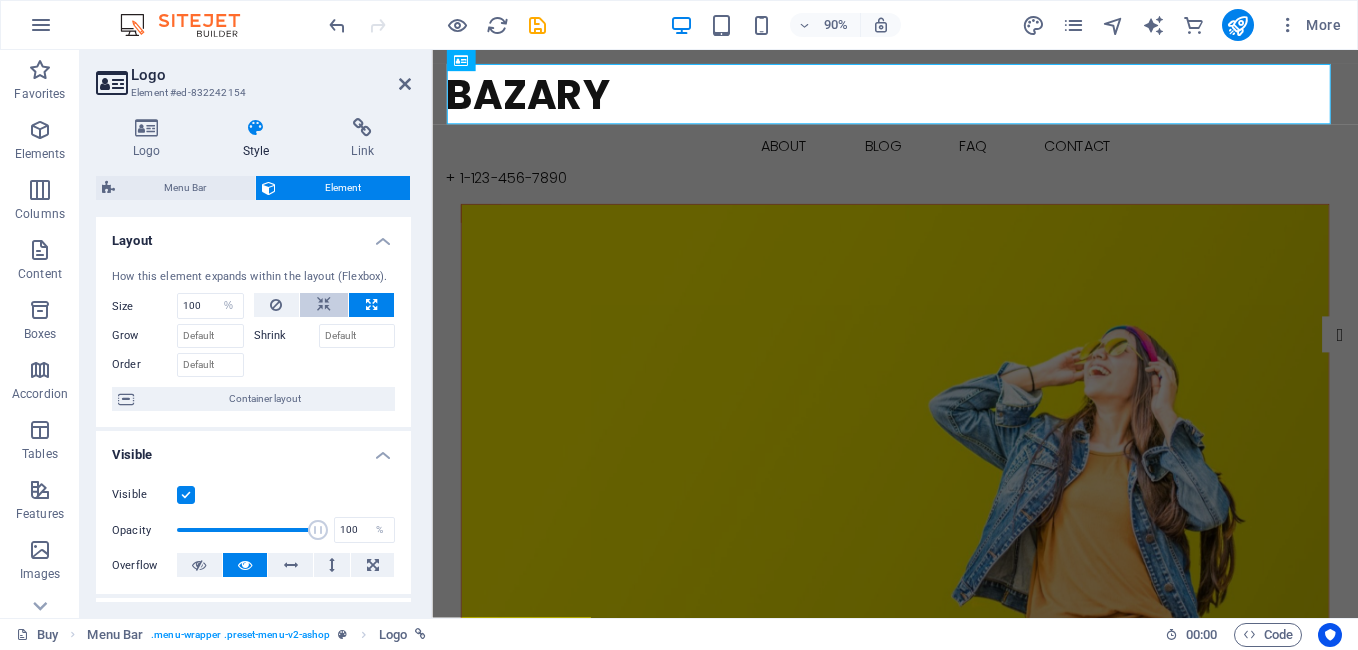 click at bounding box center (324, 305) 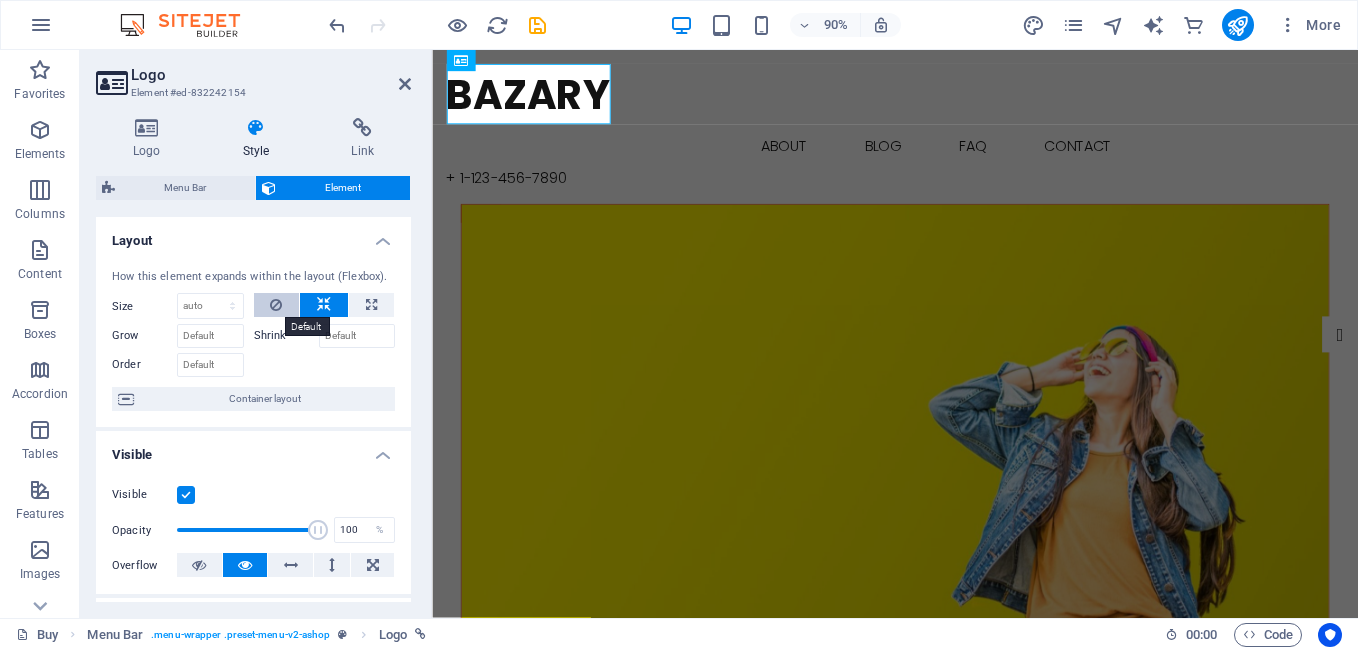 click at bounding box center [277, 305] 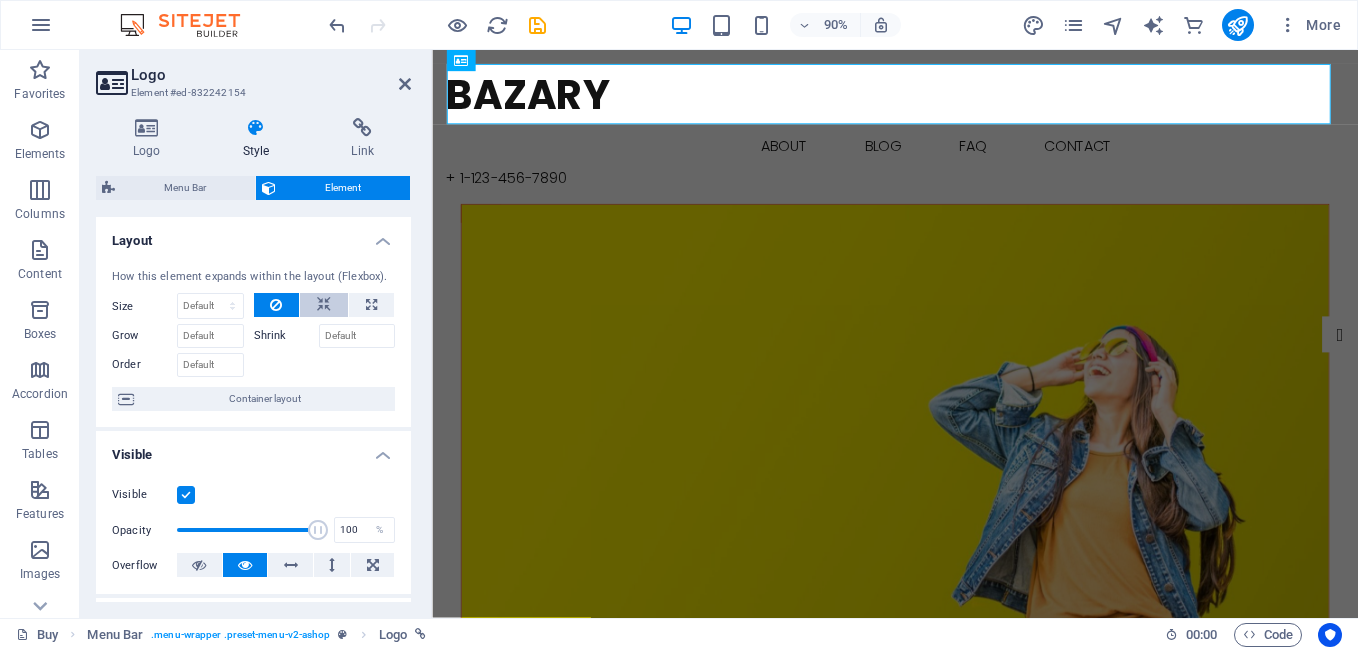 click at bounding box center (324, 305) 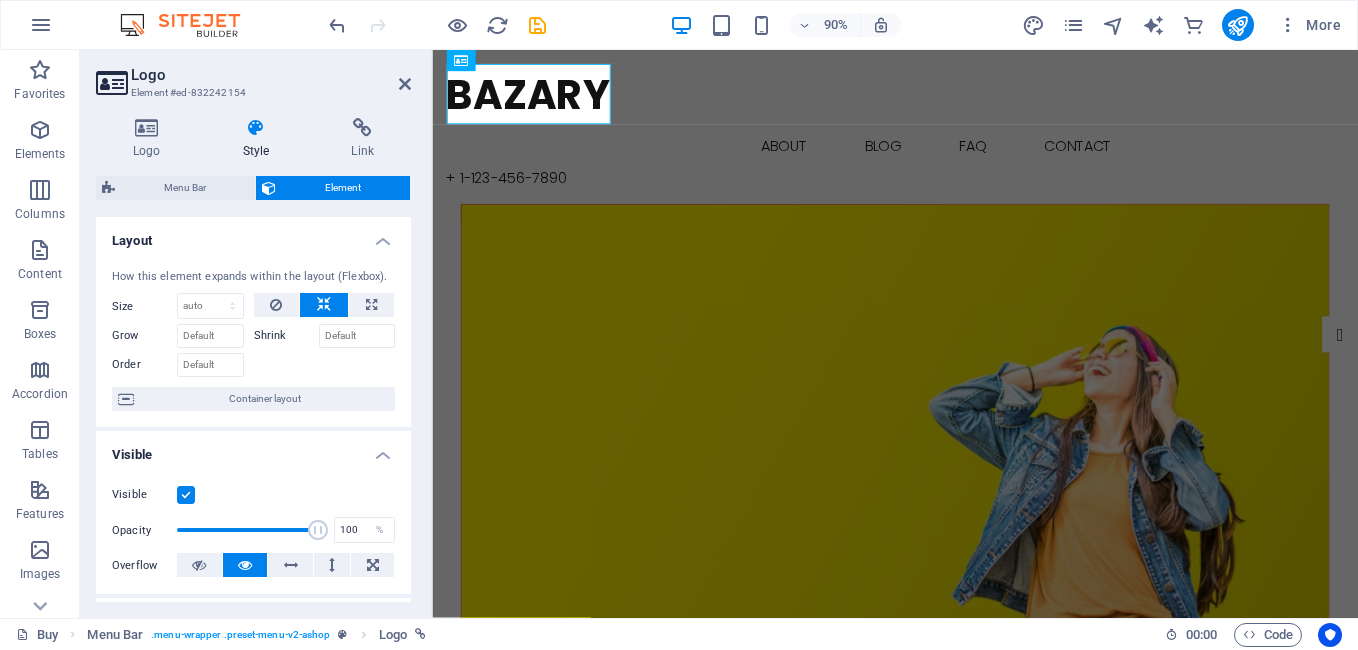 scroll, scrollTop: 100, scrollLeft: 0, axis: vertical 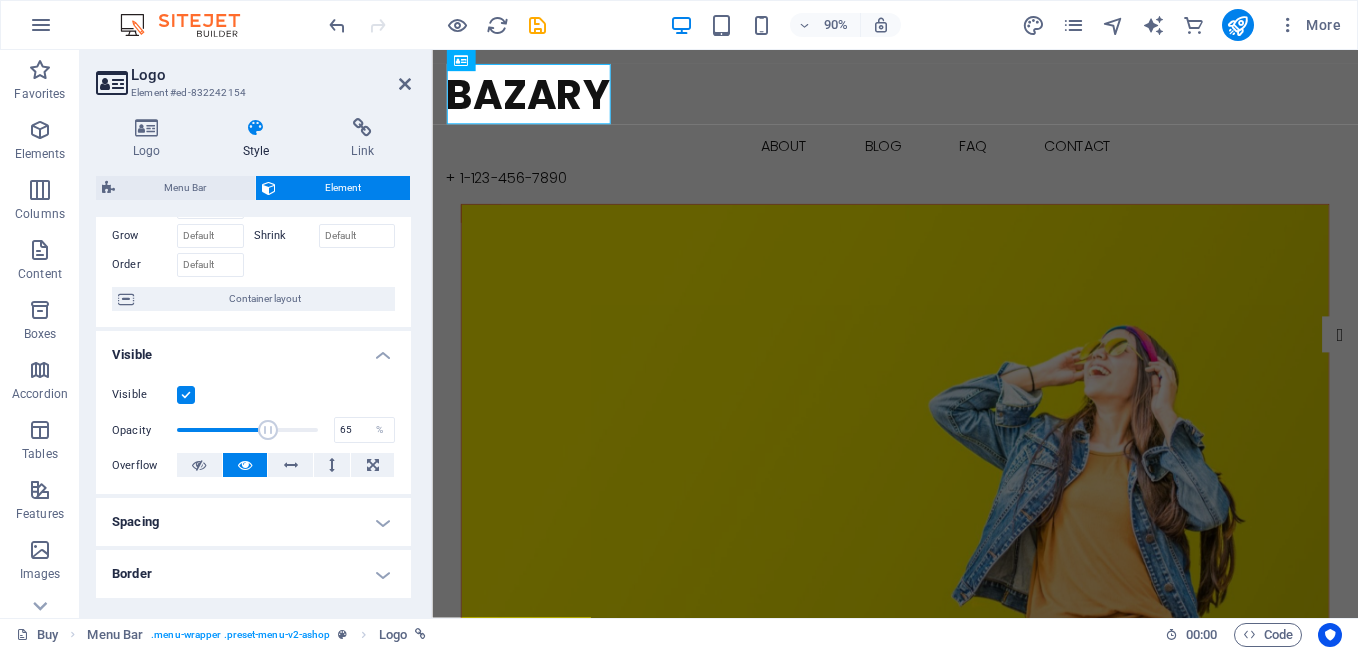 drag, startPoint x: 307, startPoint y: 425, endPoint x: 266, endPoint y: 432, distance: 41.59327 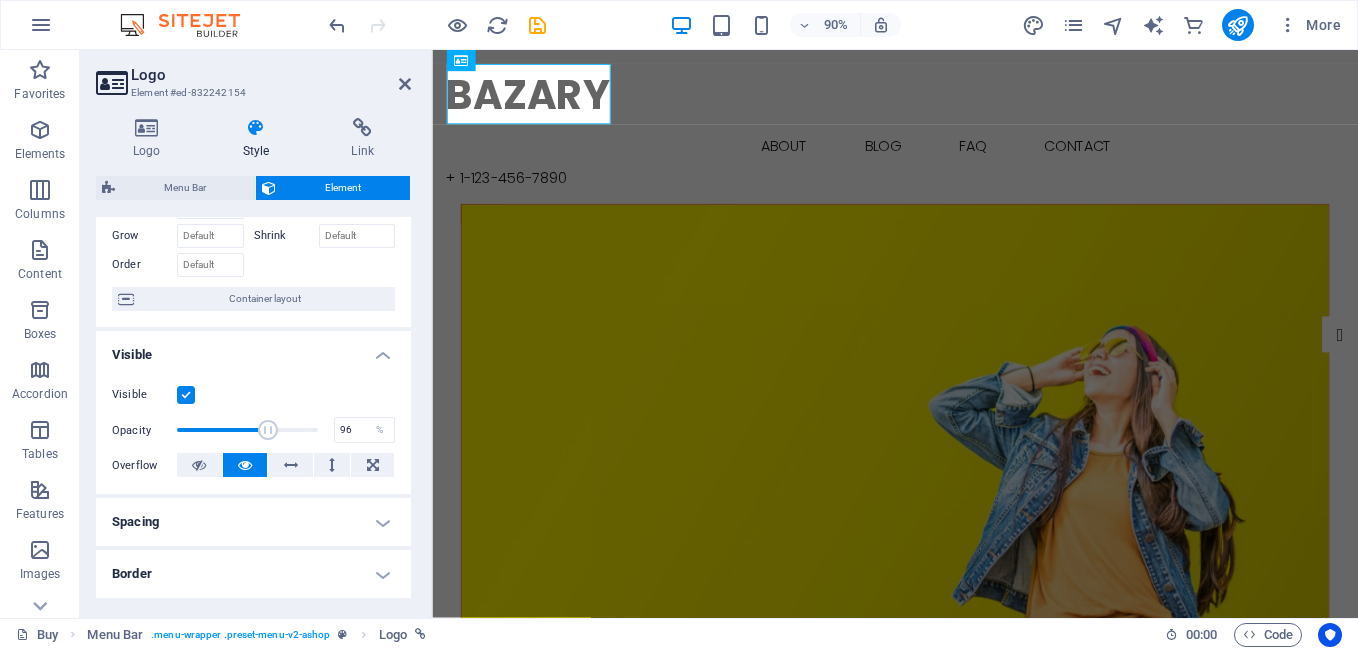 type on "100" 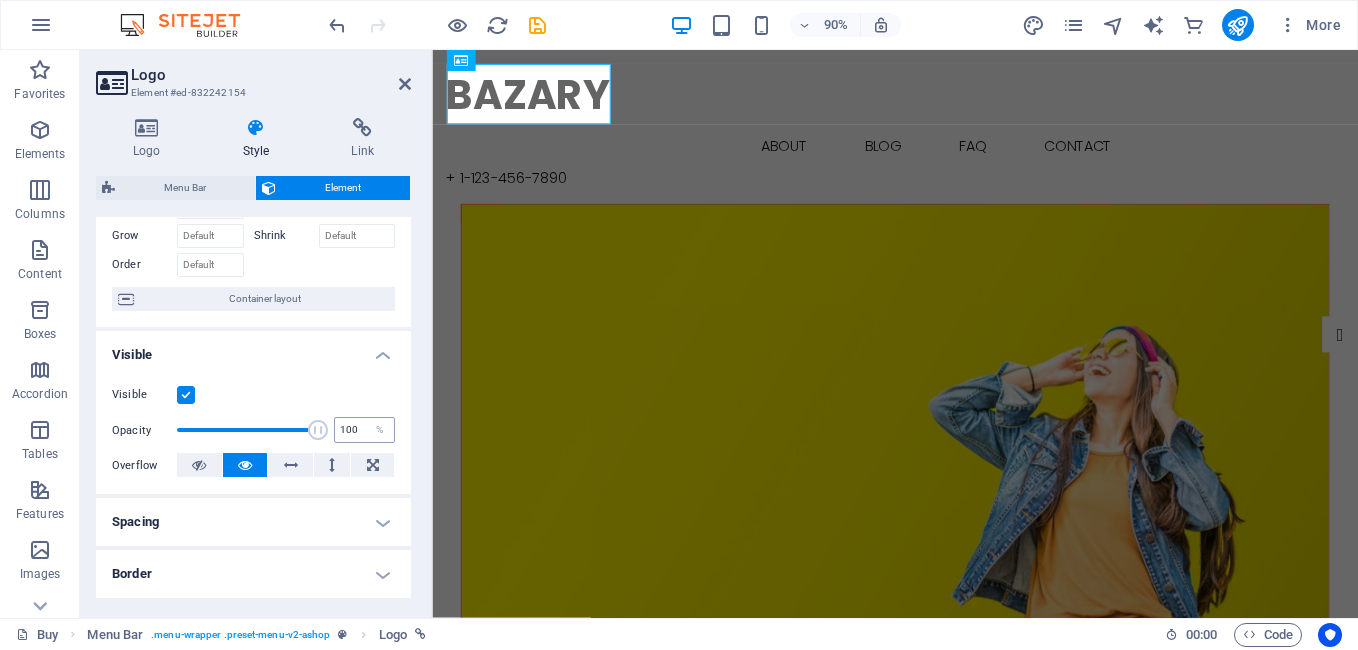 drag, startPoint x: 266, startPoint y: 432, endPoint x: 356, endPoint y: 437, distance: 90.13878 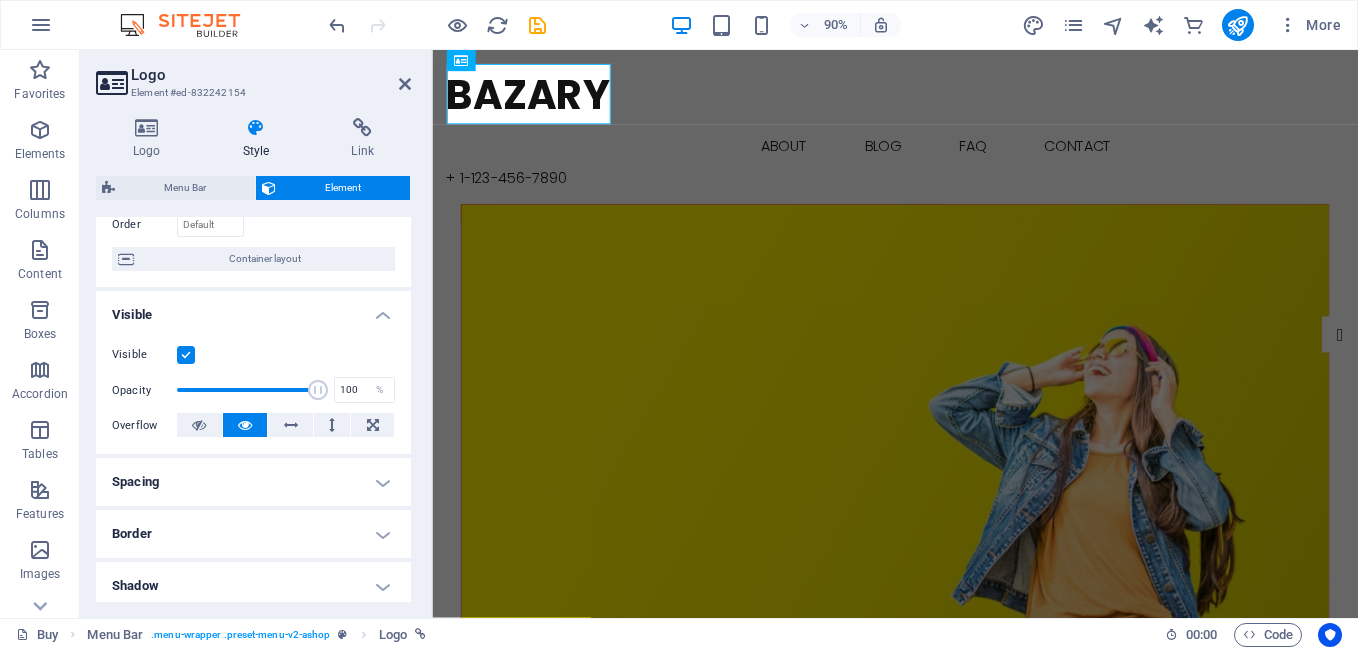 scroll, scrollTop: 0, scrollLeft: 0, axis: both 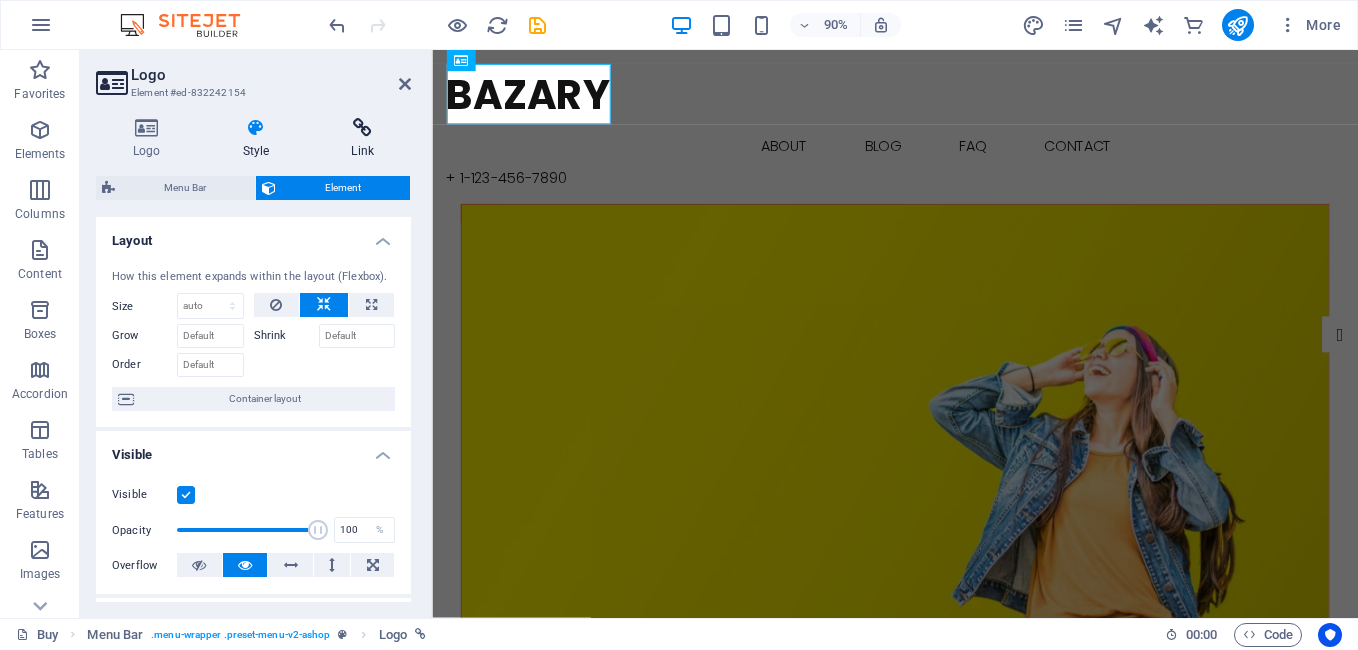 click at bounding box center (362, 128) 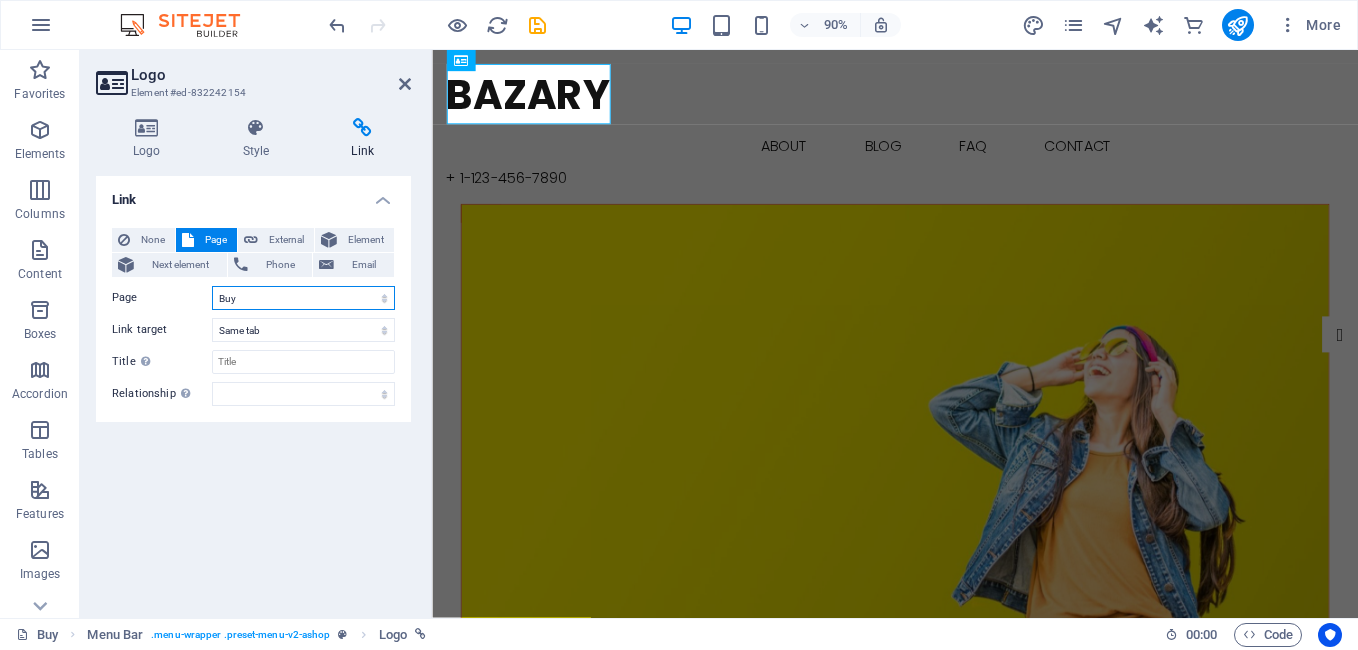 click on "Buy About Blog FAQ Contact Legal notice Privacy" at bounding box center (303, 298) 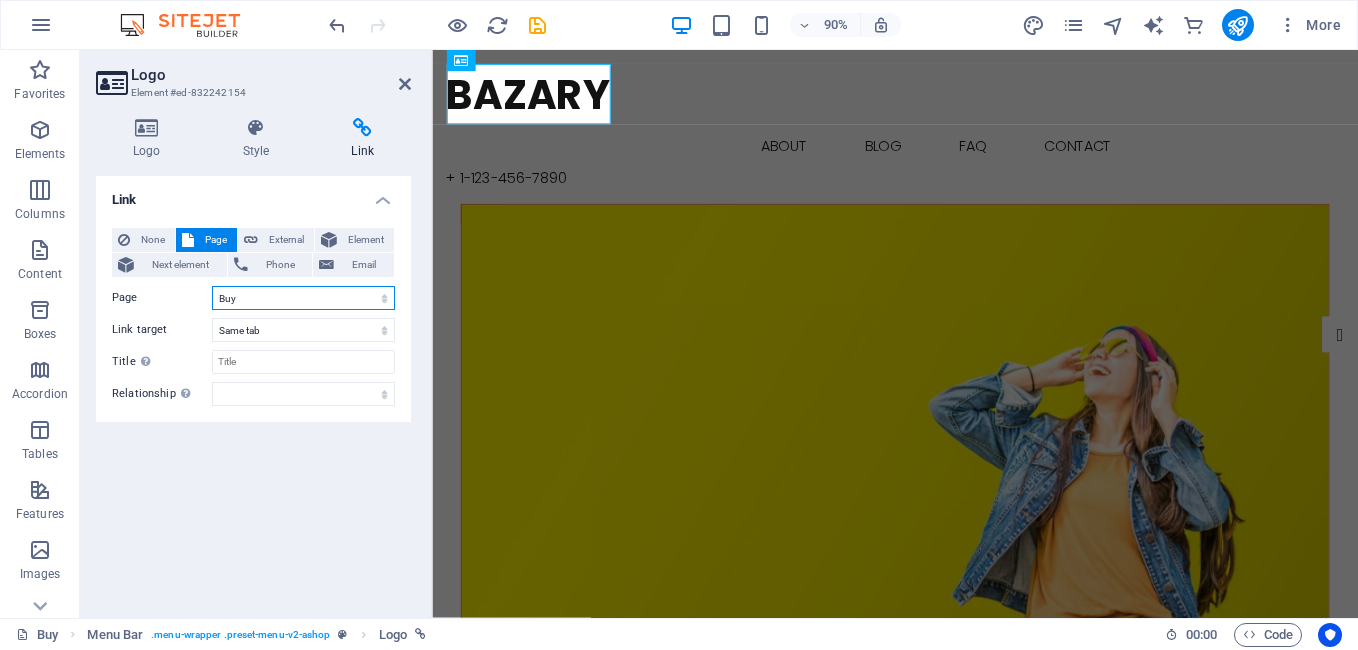 click on "Buy About Blog FAQ Contact Legal notice Privacy" at bounding box center [303, 298] 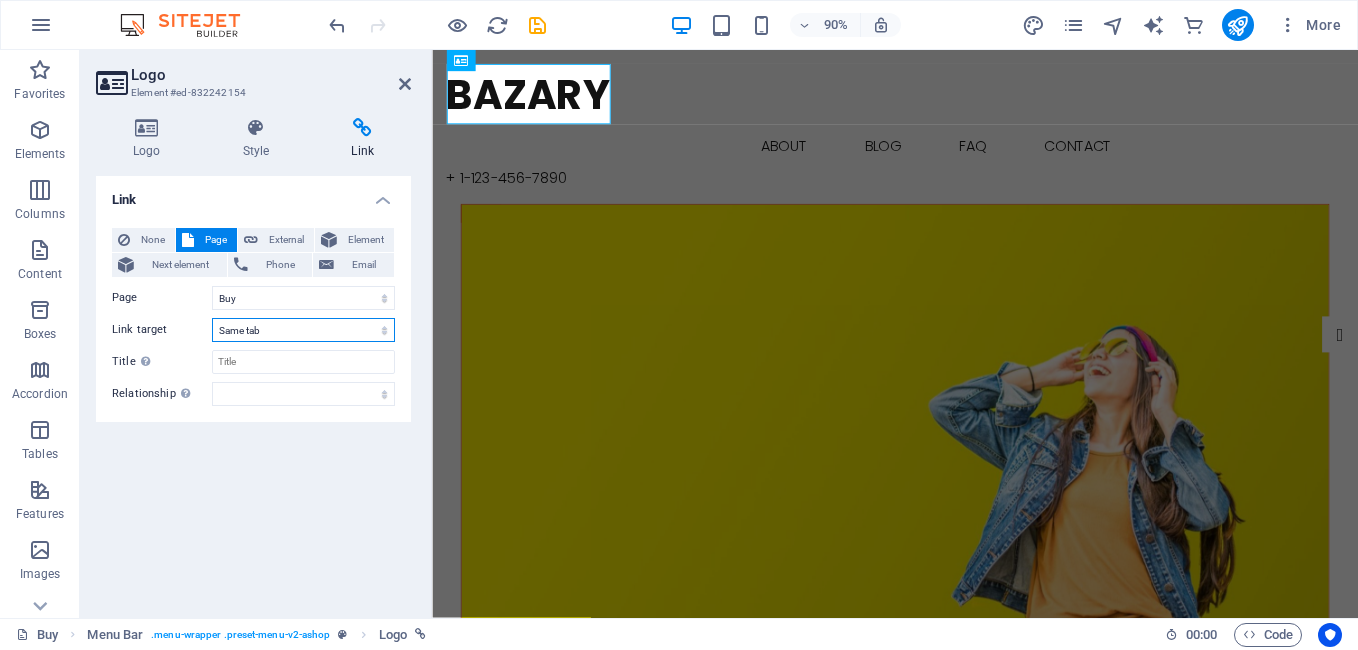click on "New tab Same tab Overlay" at bounding box center [303, 330] 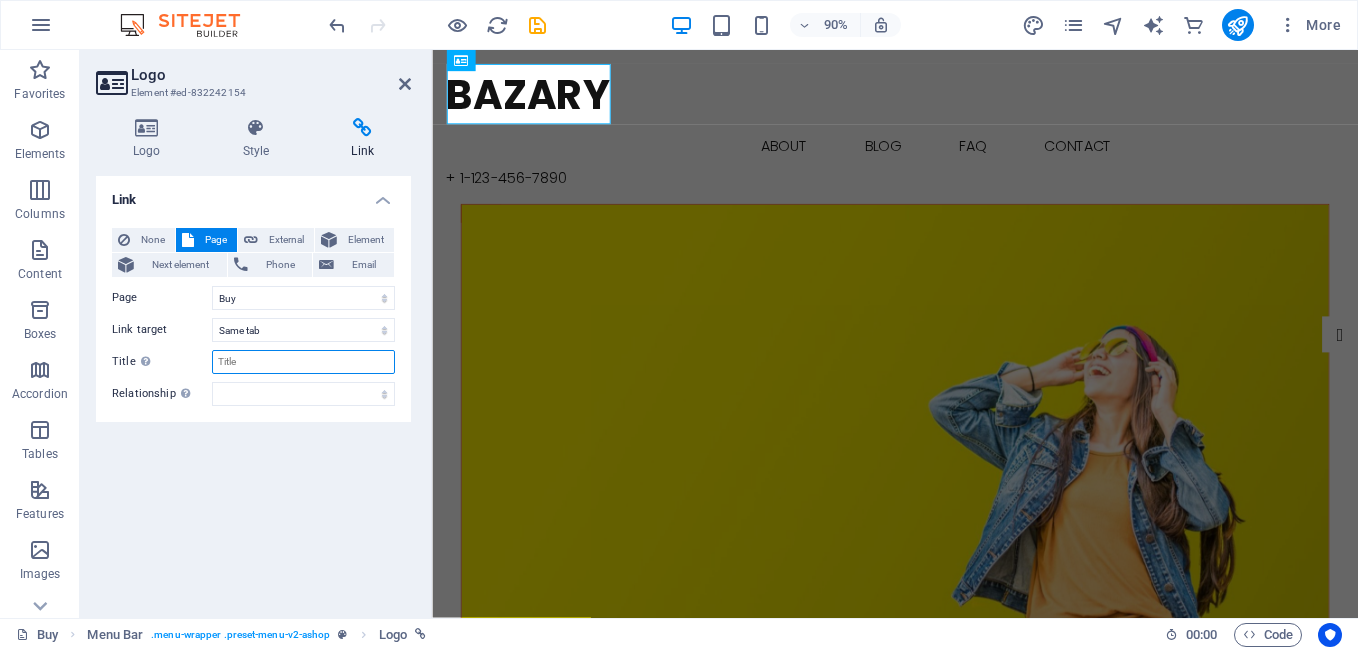click on "Title Additional link description, should not be the same as the link text. The title is most often shown as a tooltip text when the mouse moves over the element. Leave empty if uncertain." at bounding box center [303, 362] 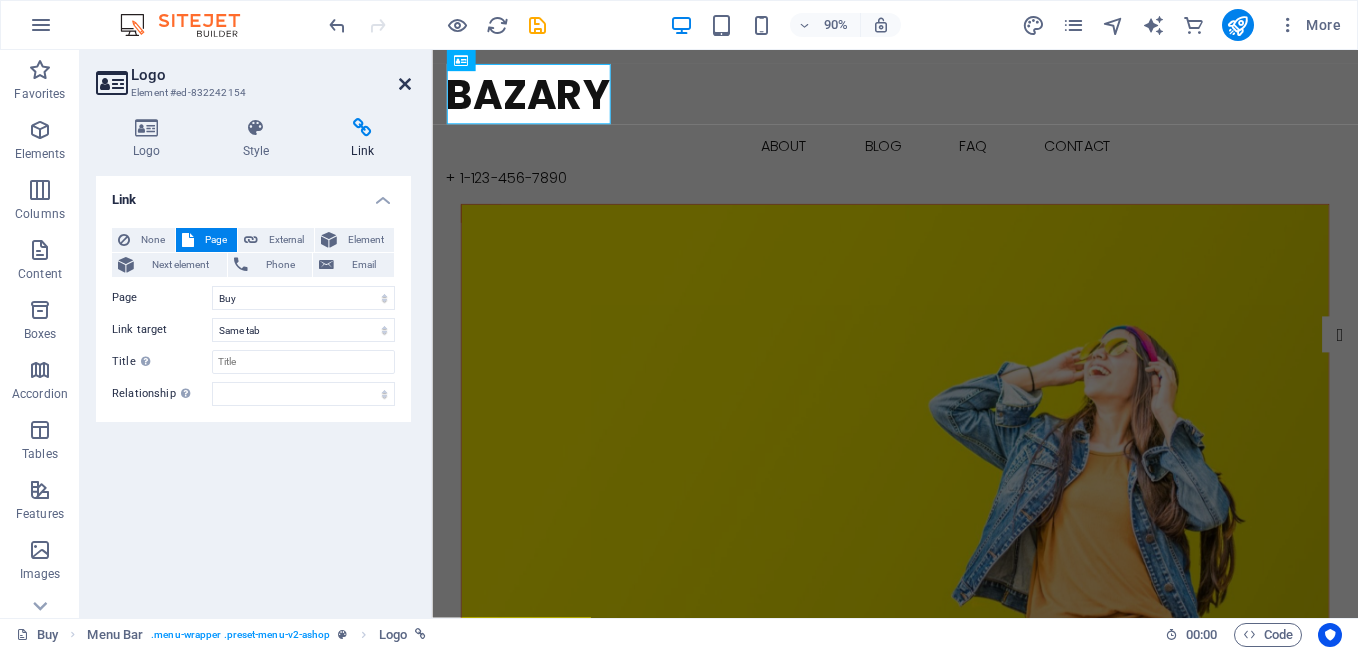 click at bounding box center [405, 84] 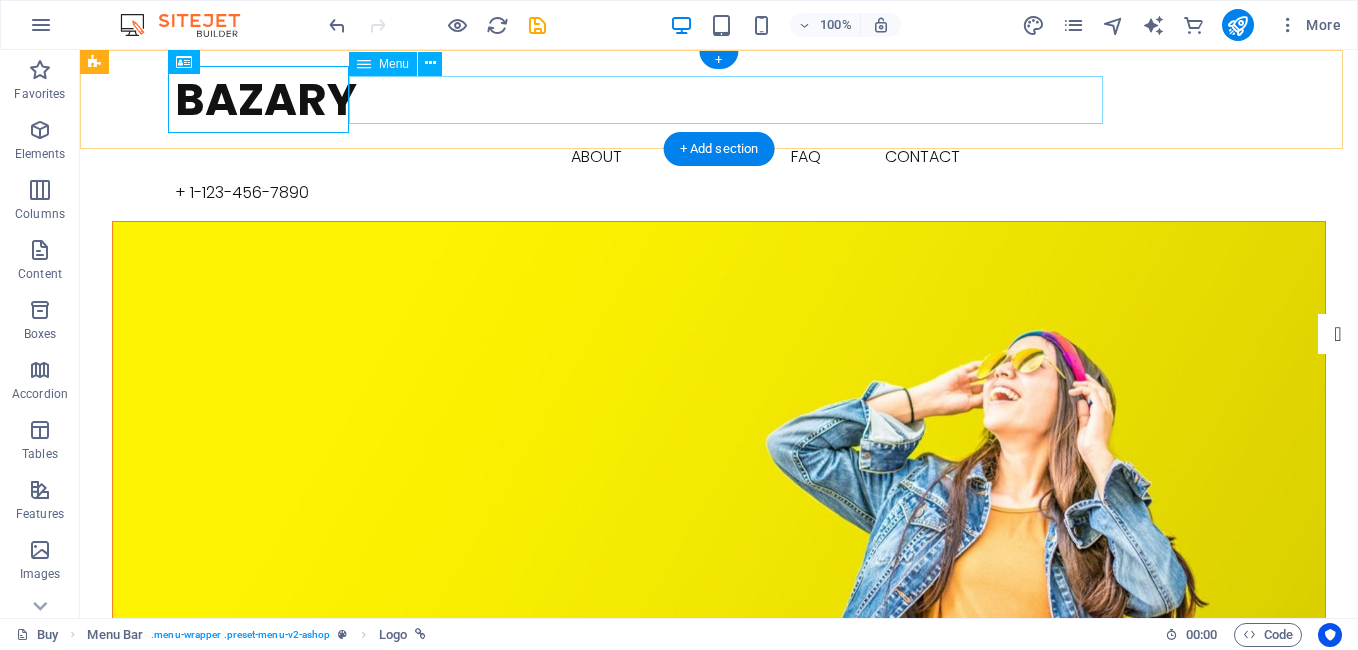 click on "Buy About Blog FAQ Contact" at bounding box center [719, 157] 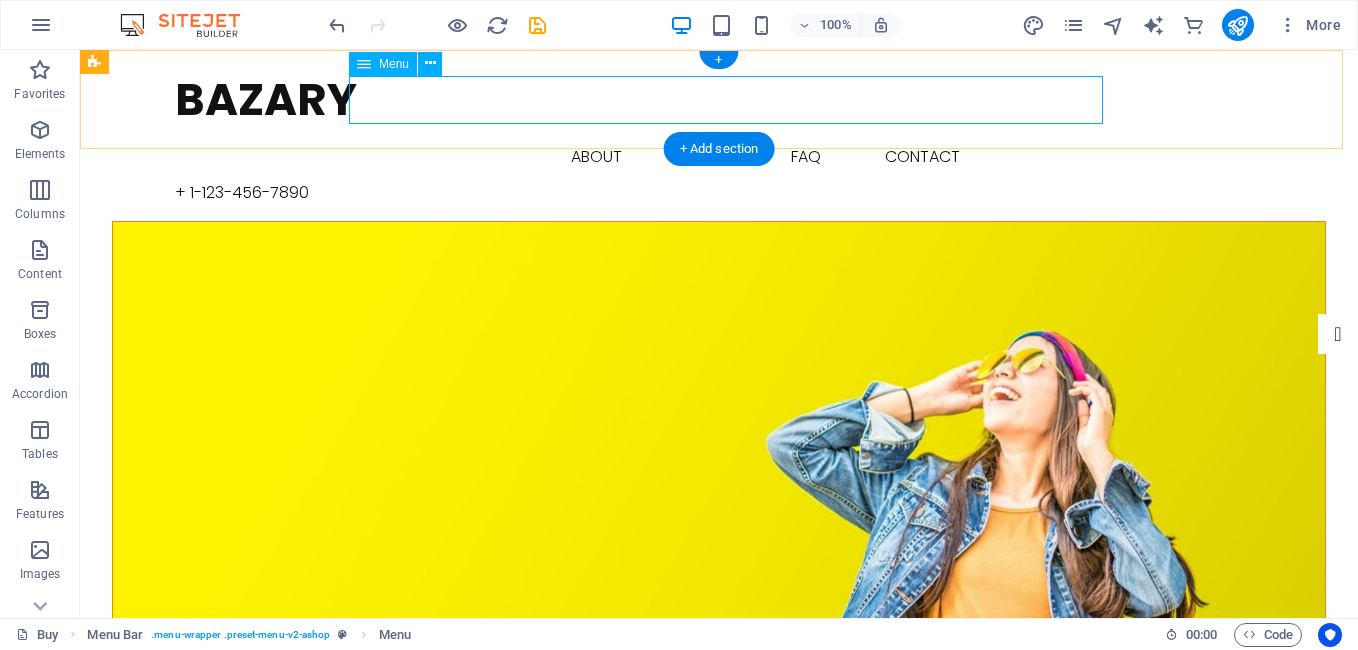 click on "Buy About Blog FAQ Contact" at bounding box center (719, 157) 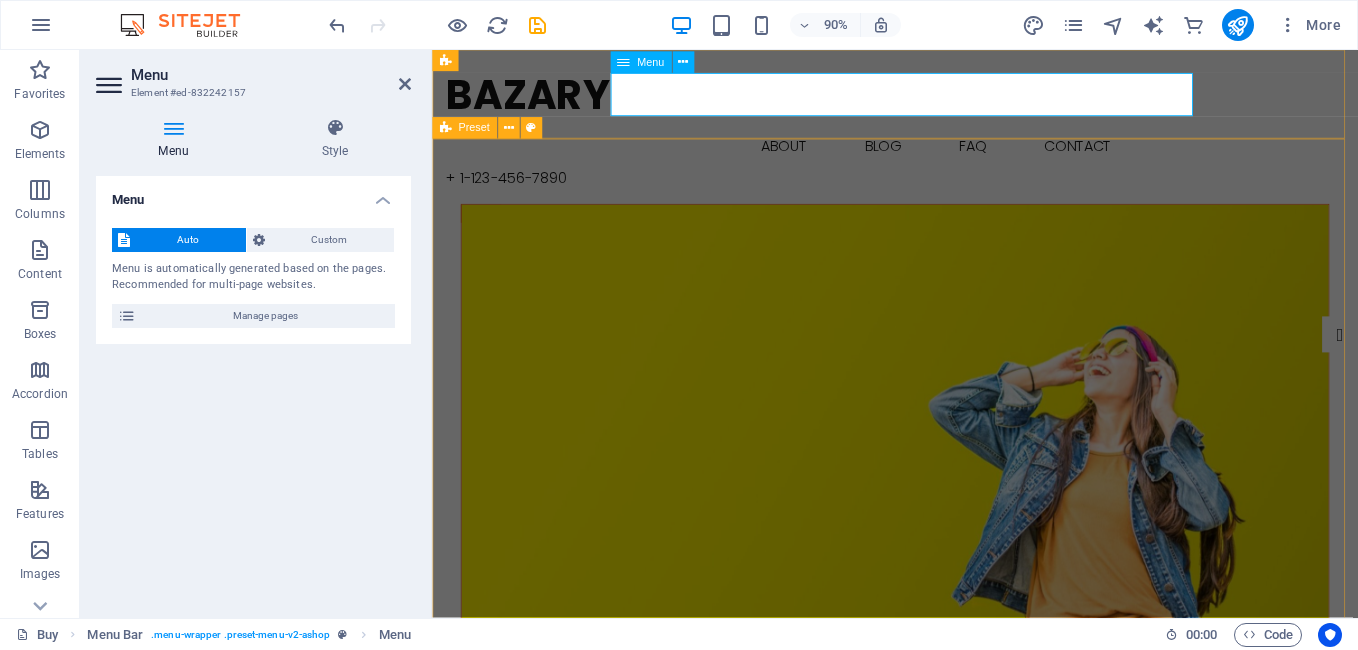 click on "Buy About Blog FAQ Contact" at bounding box center [946, 157] 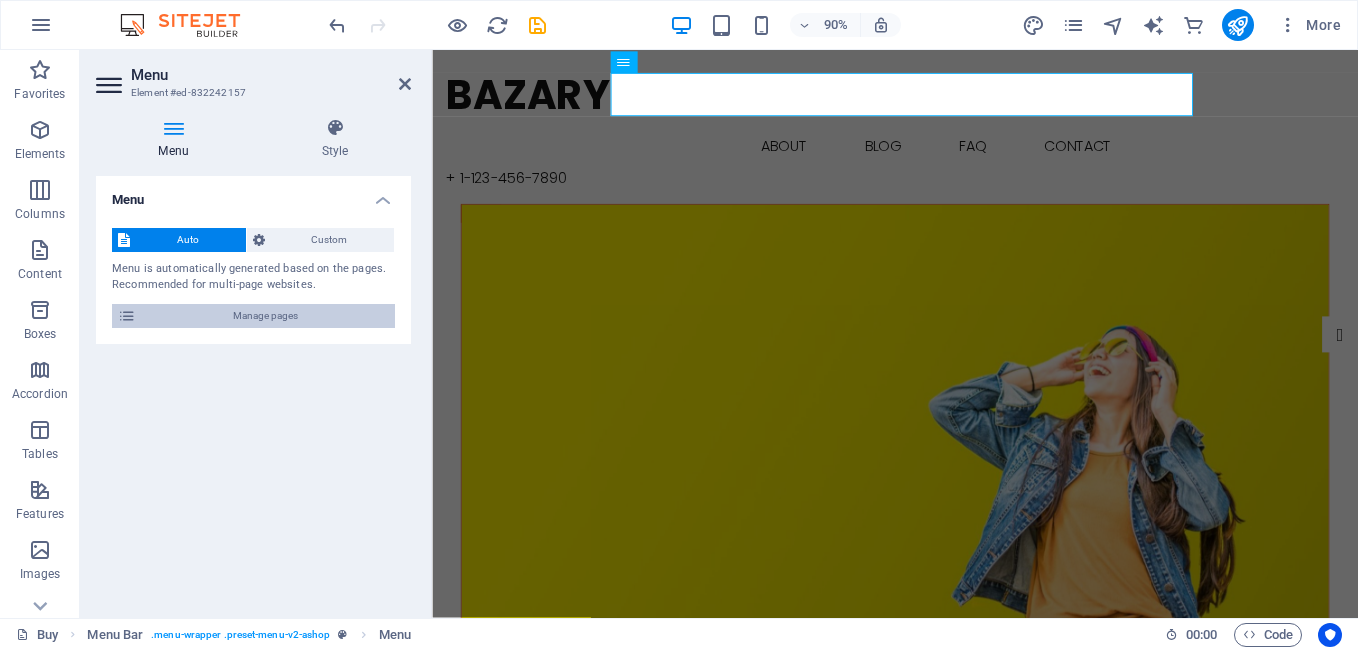 click on "Manage pages" at bounding box center [253, 316] 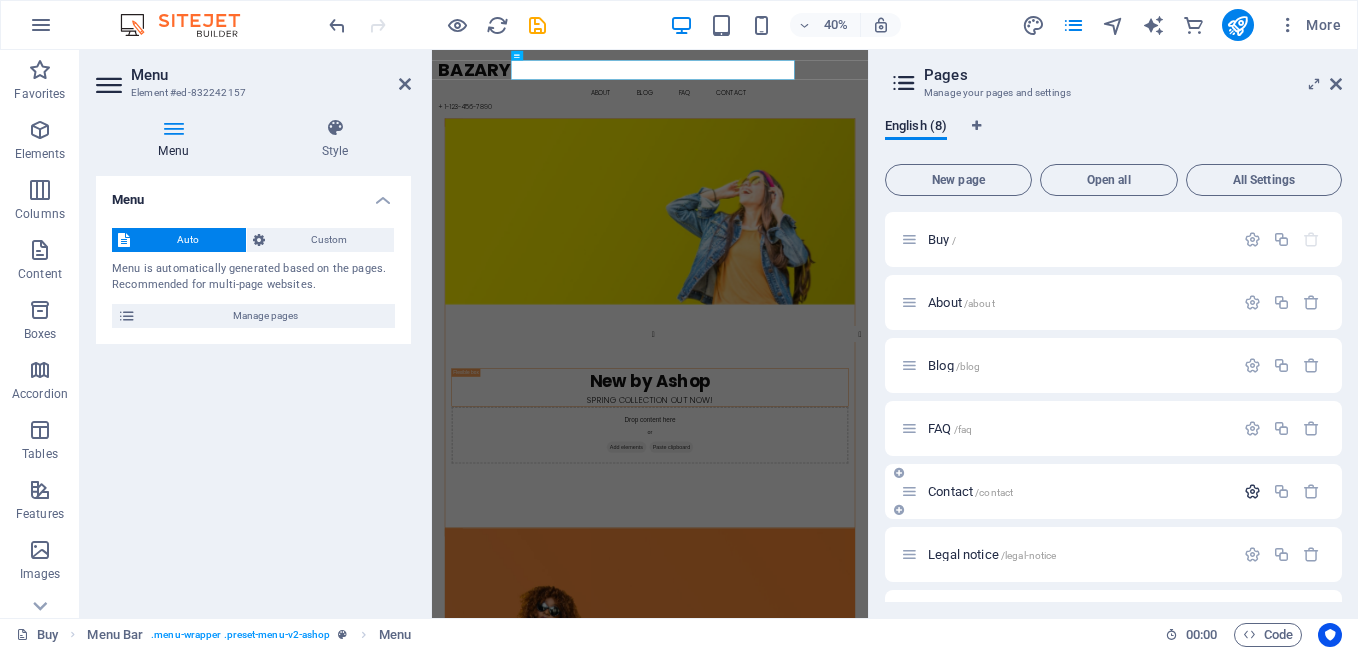 click at bounding box center [1252, 491] 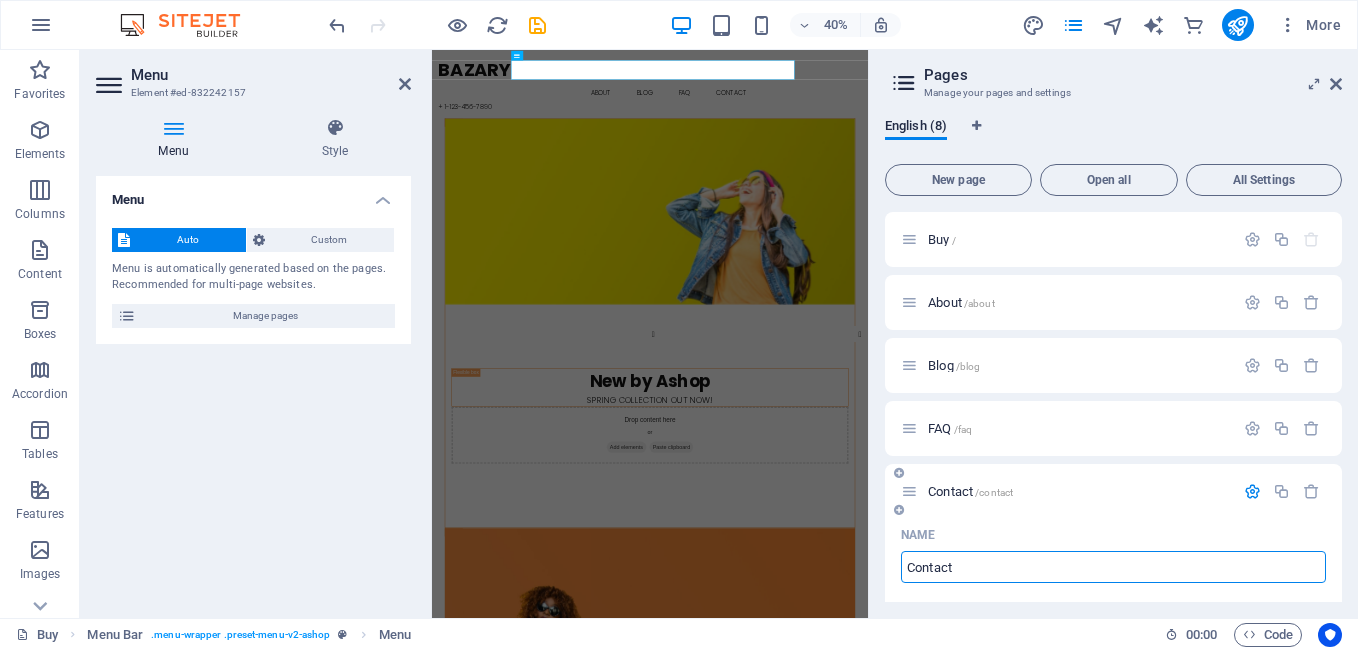 click on "Contact" at bounding box center (1113, 567) 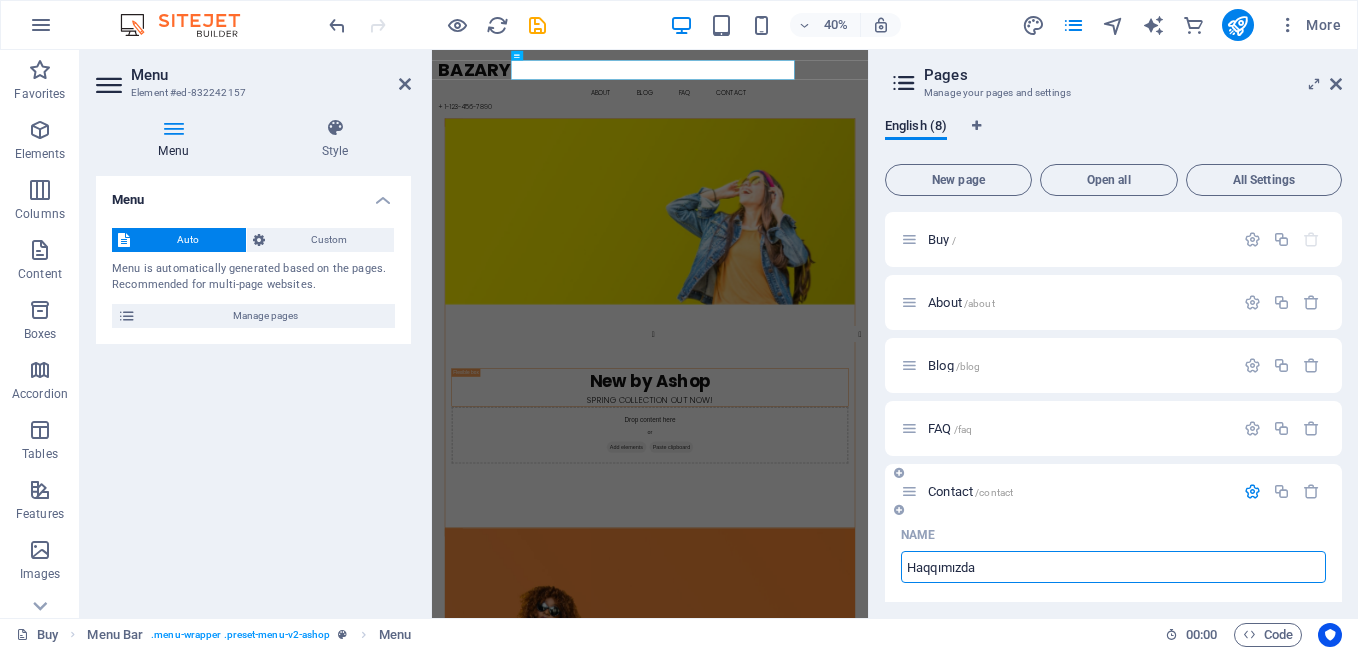 type on "Haqqımızda" 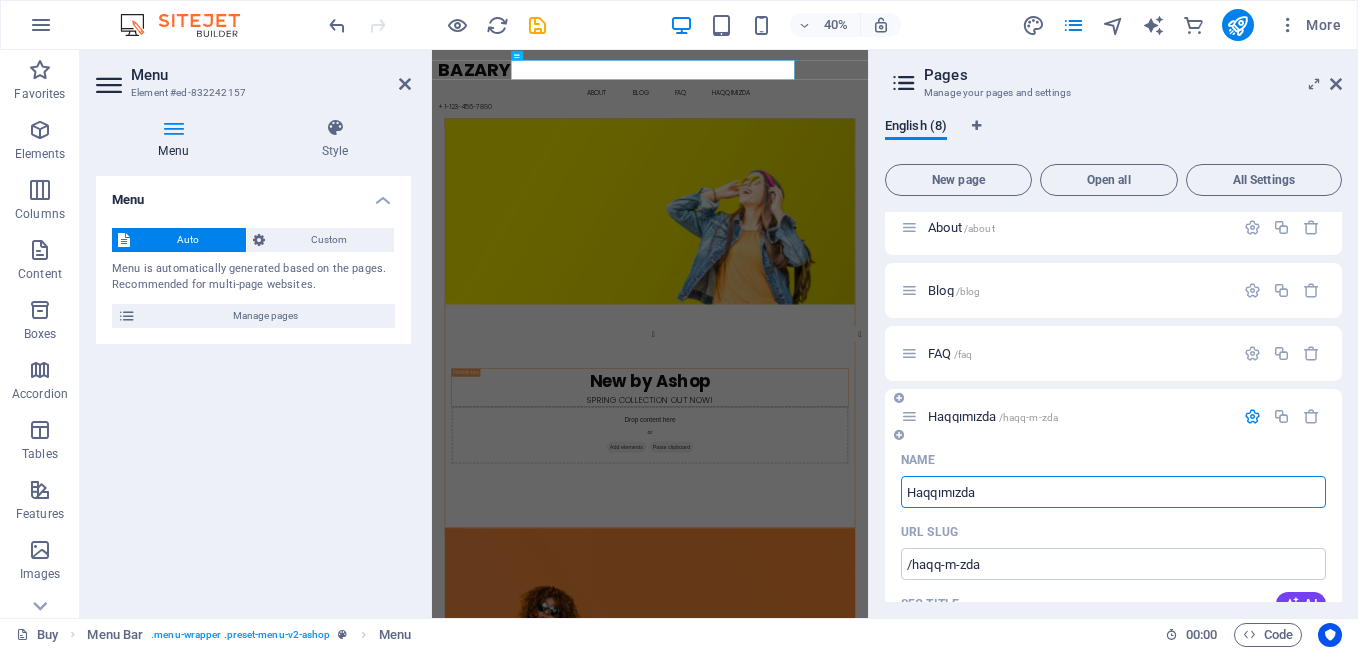 scroll, scrollTop: 200, scrollLeft: 0, axis: vertical 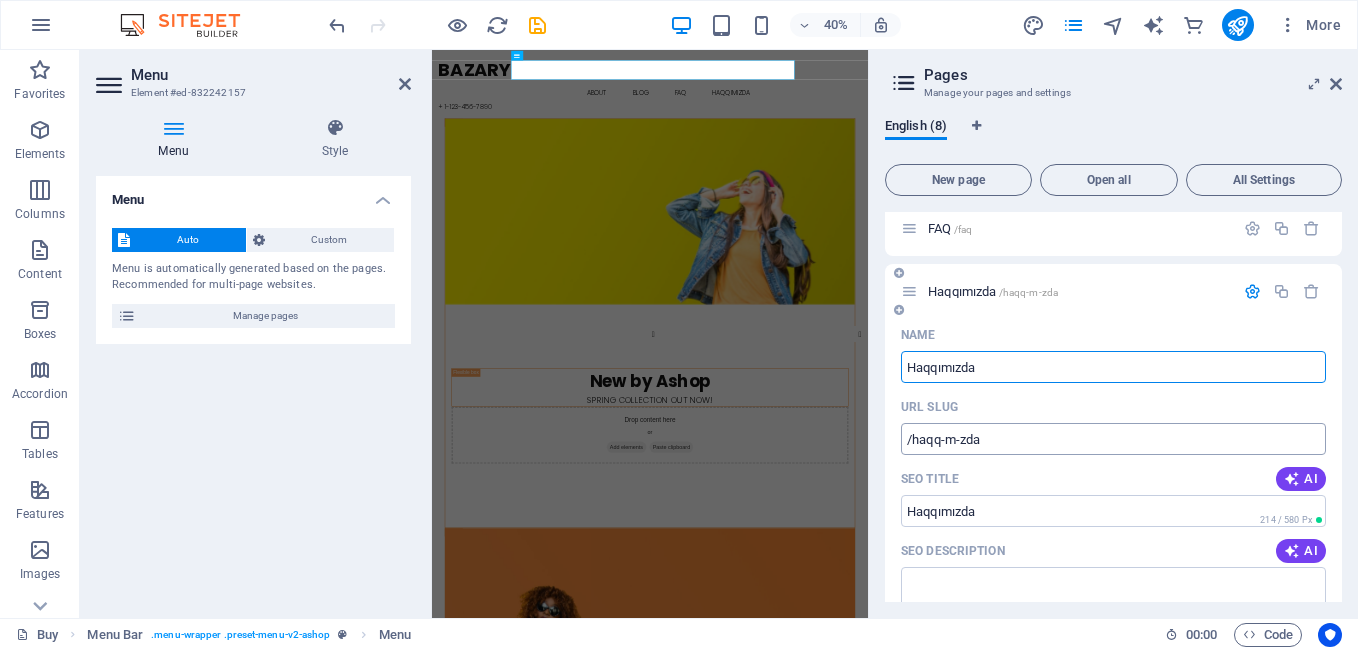 type on "Haqqımızda" 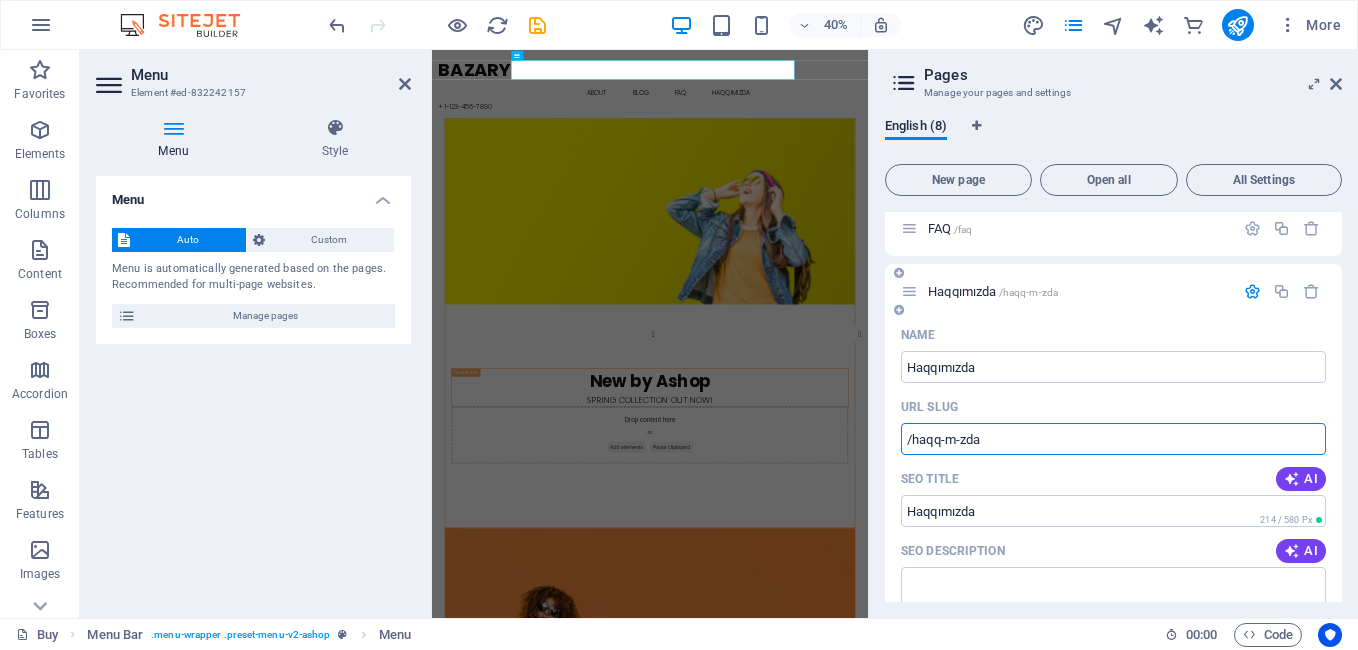 click on "/haqq-m-zda" at bounding box center (1113, 439) 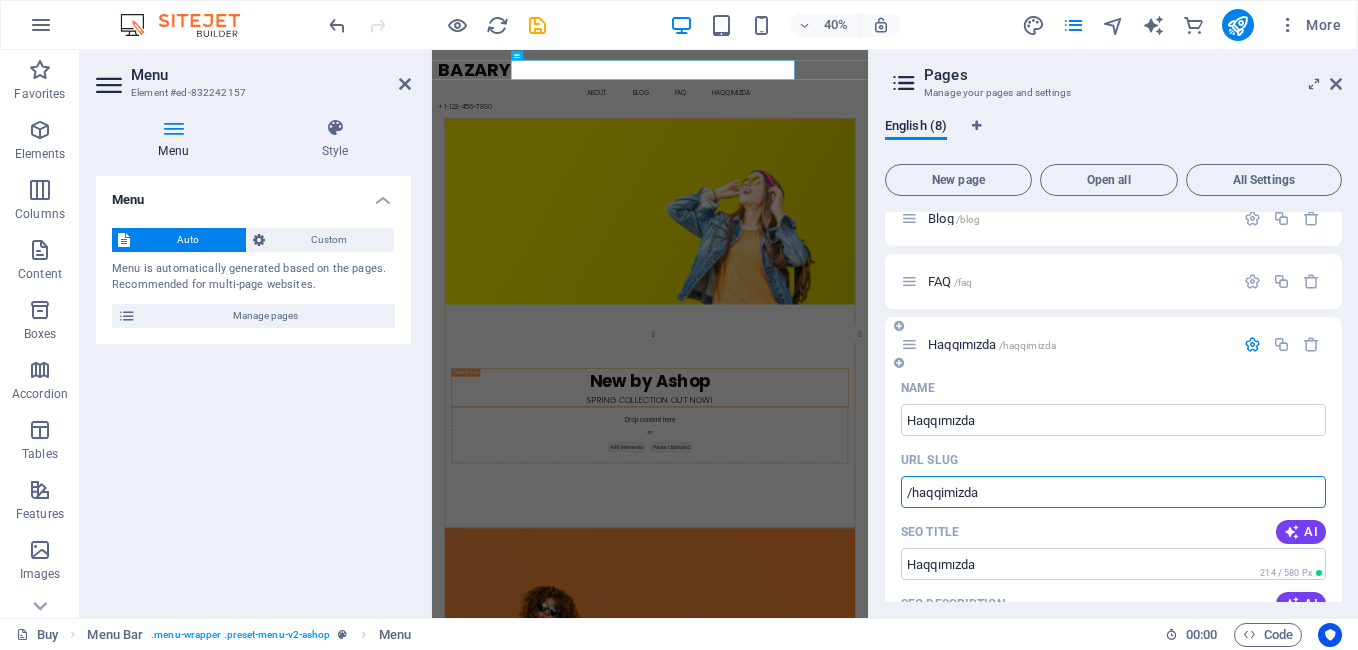 scroll, scrollTop: 0, scrollLeft: 0, axis: both 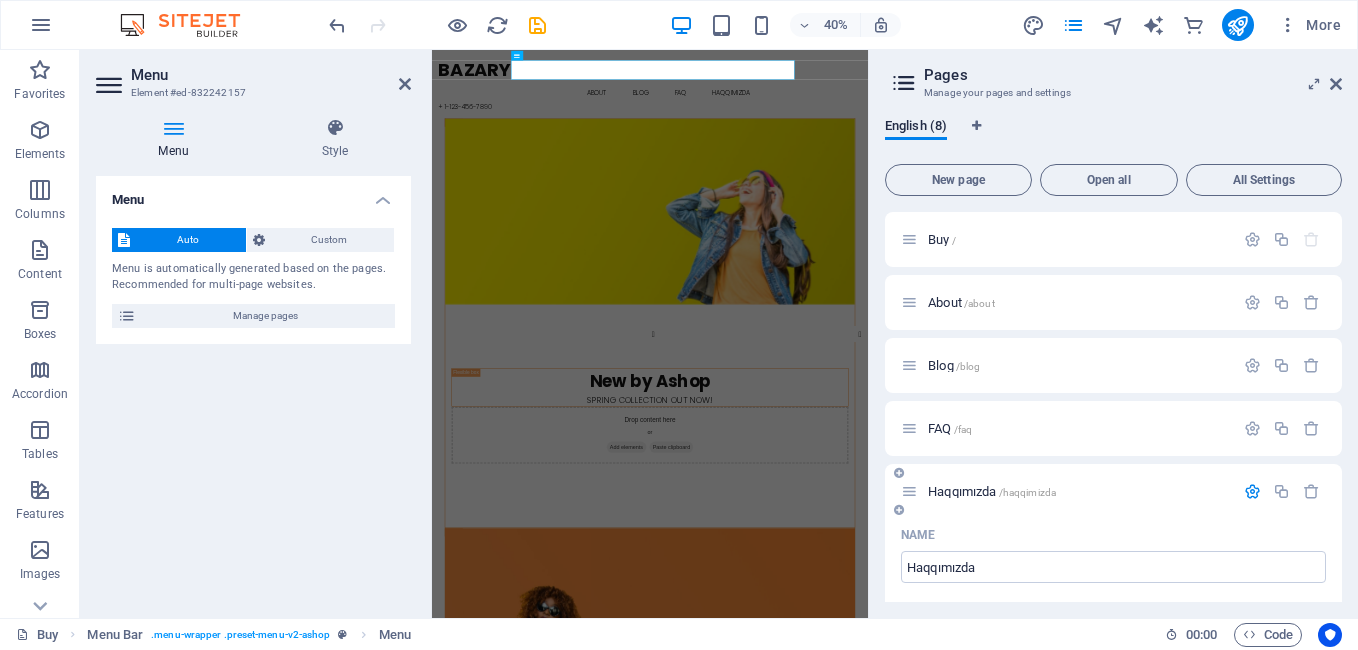 type on "/haqqimizda" 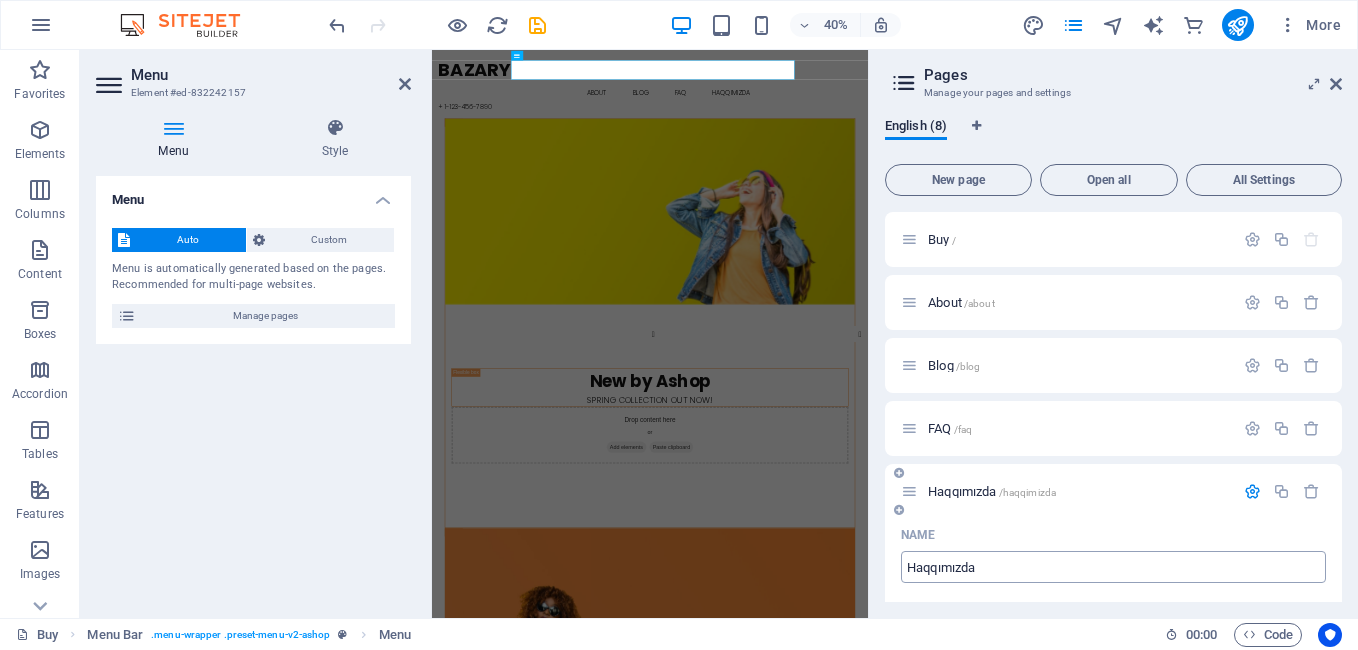 click on "Haqqımızda" at bounding box center (1113, 567) 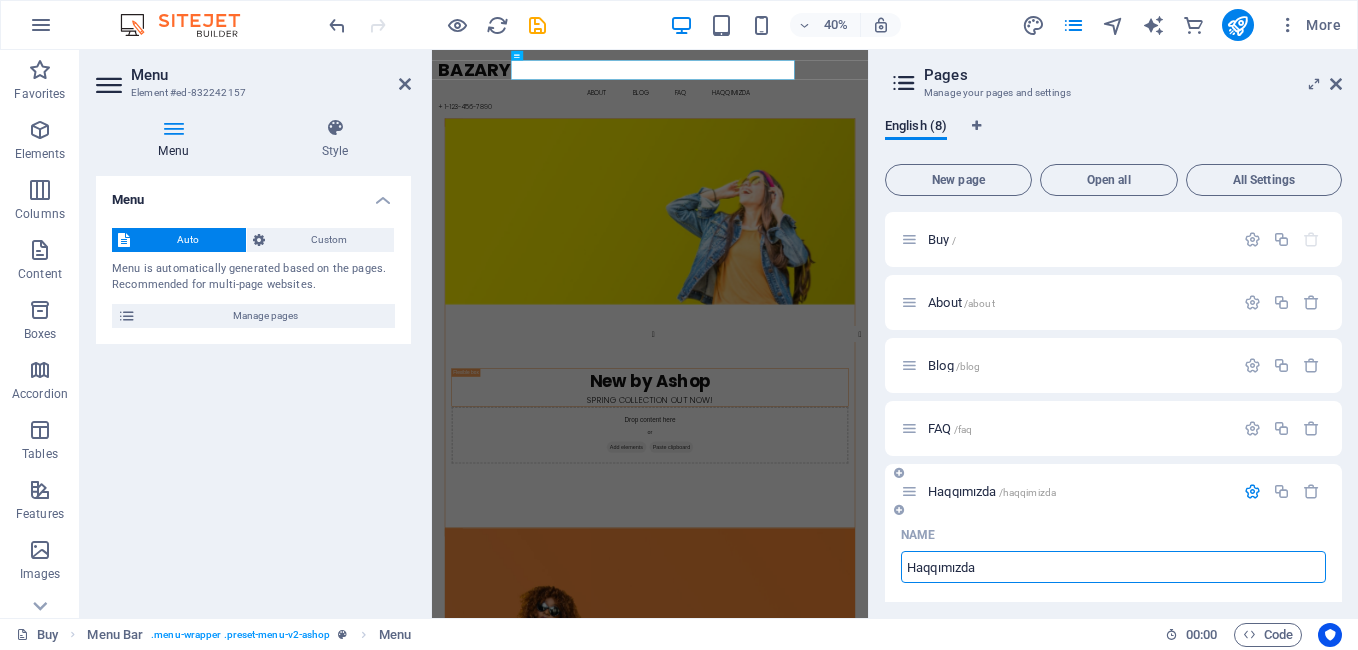 click on "Haqqımızda" at bounding box center [1113, 567] 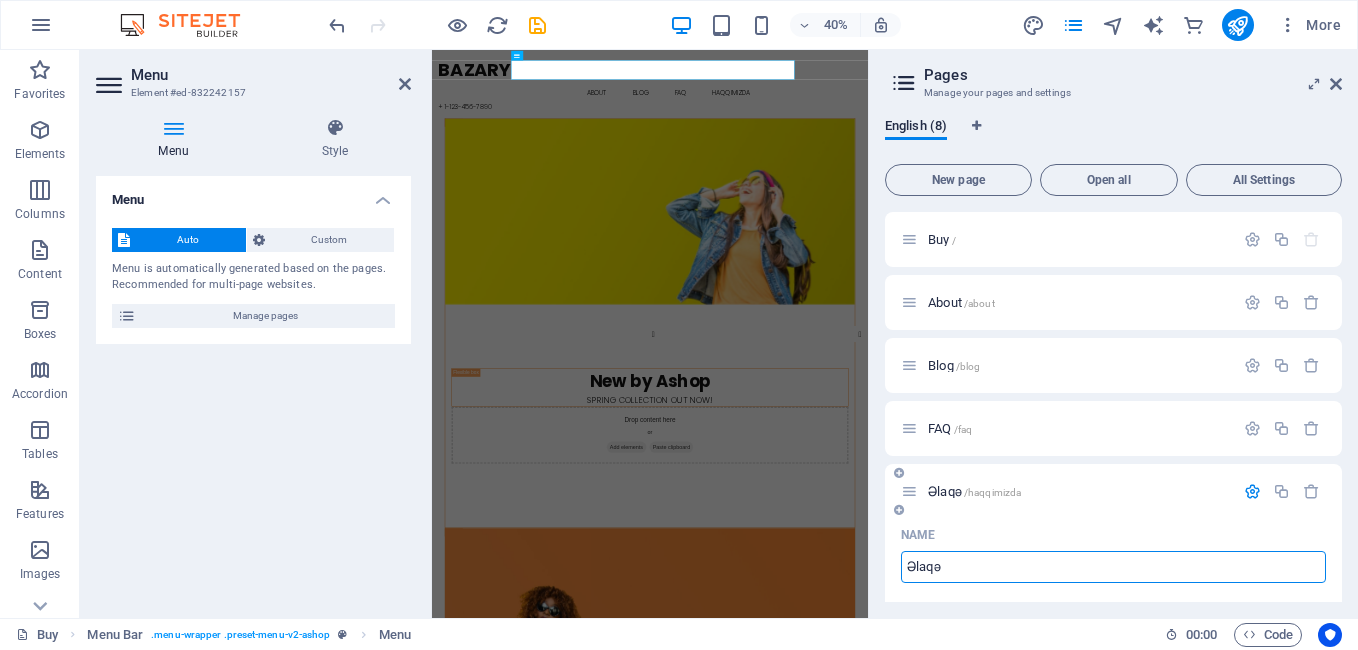 type on "Əlaqə" 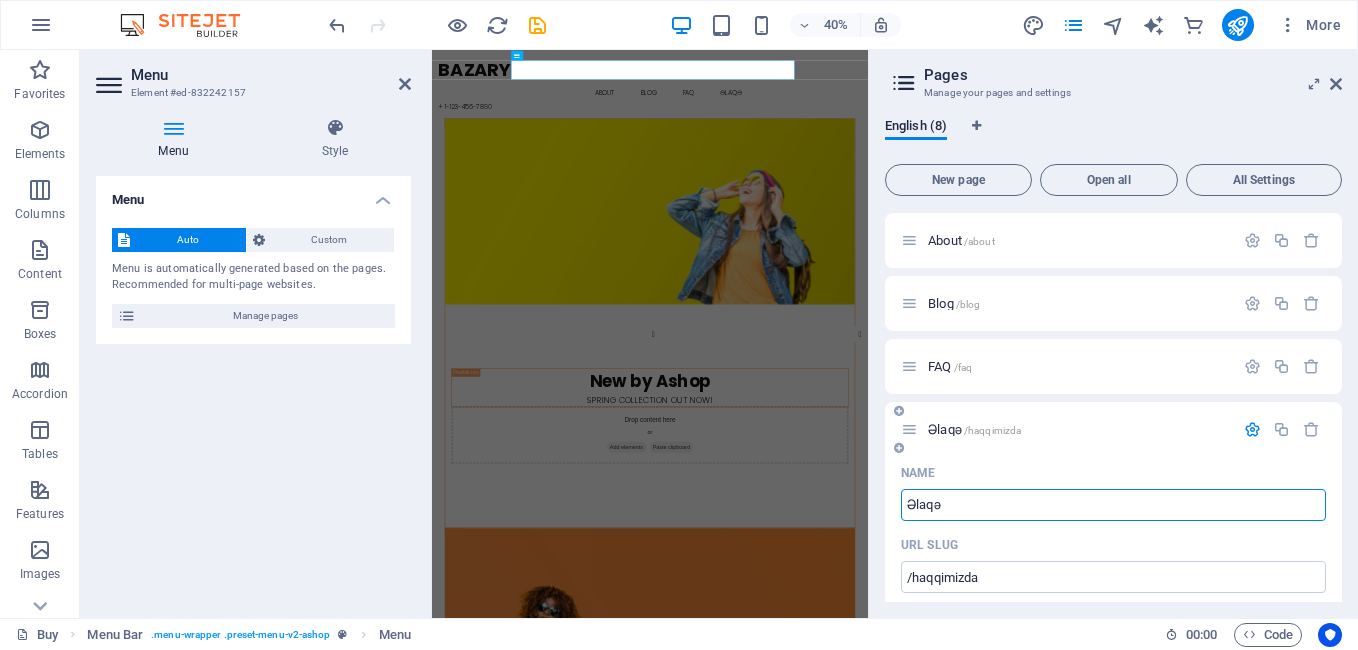 scroll, scrollTop: 200, scrollLeft: 0, axis: vertical 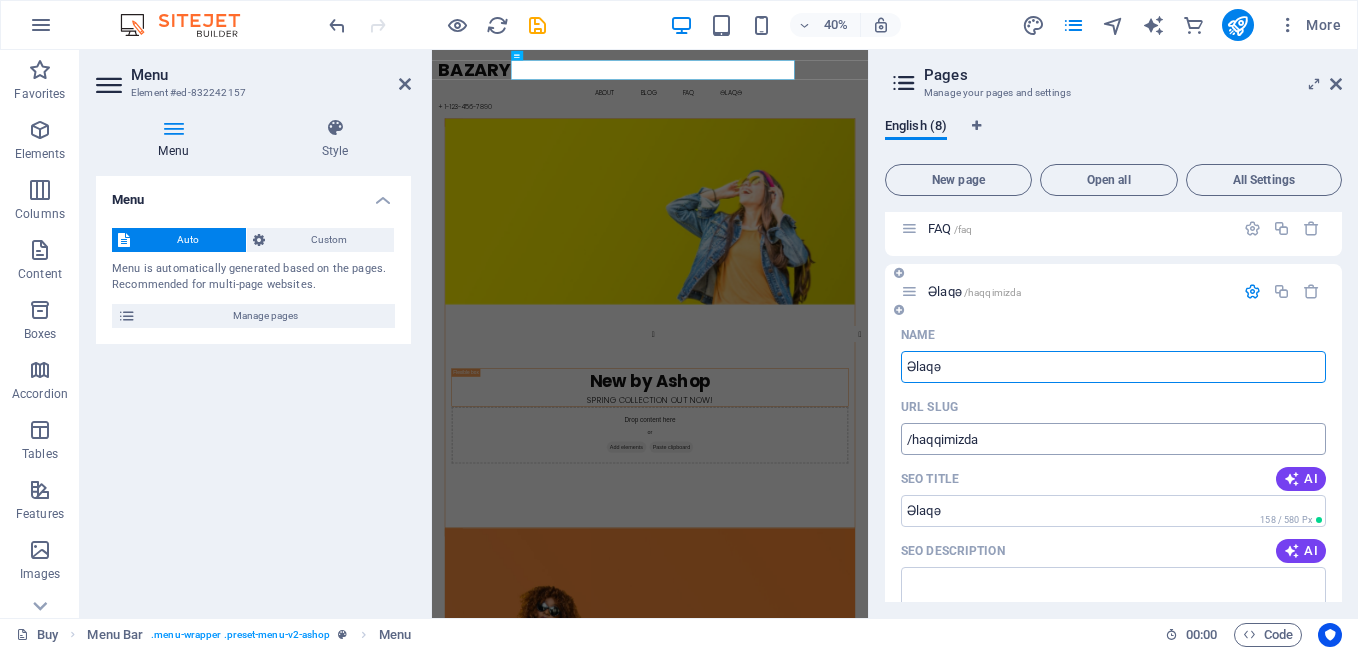 type on "Əlaqə" 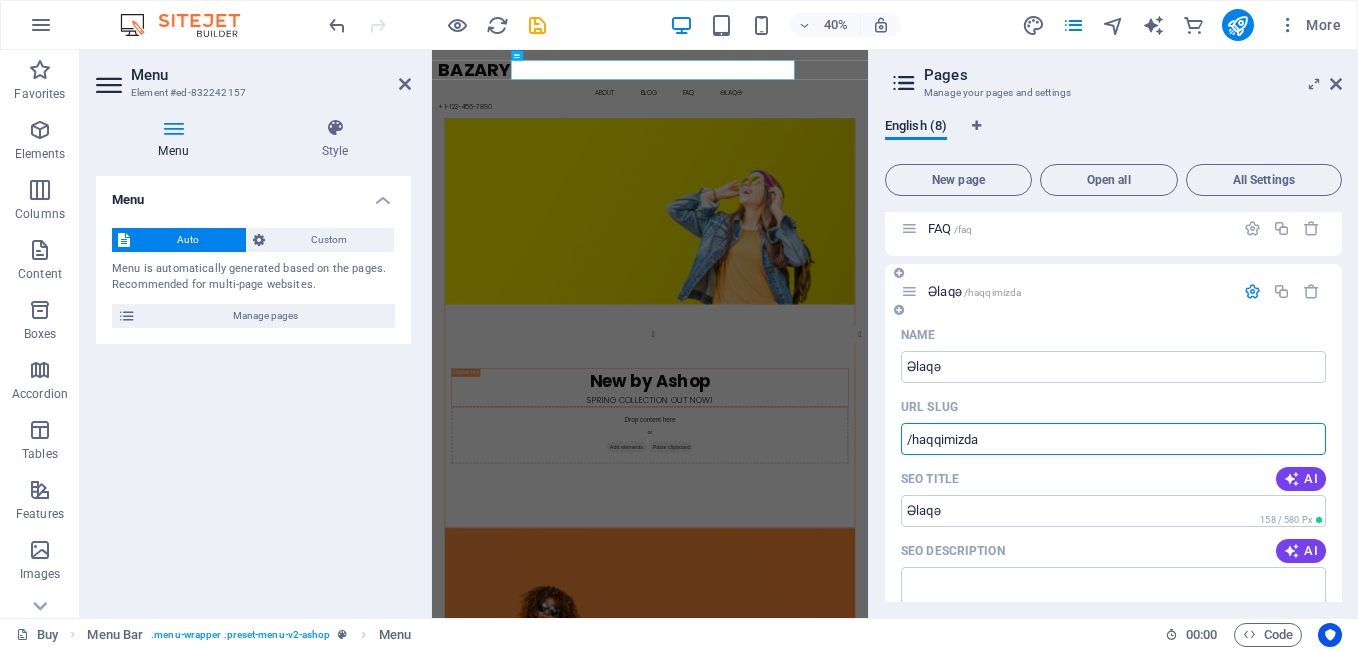 click on "/haqqimizda" at bounding box center (1113, 439) 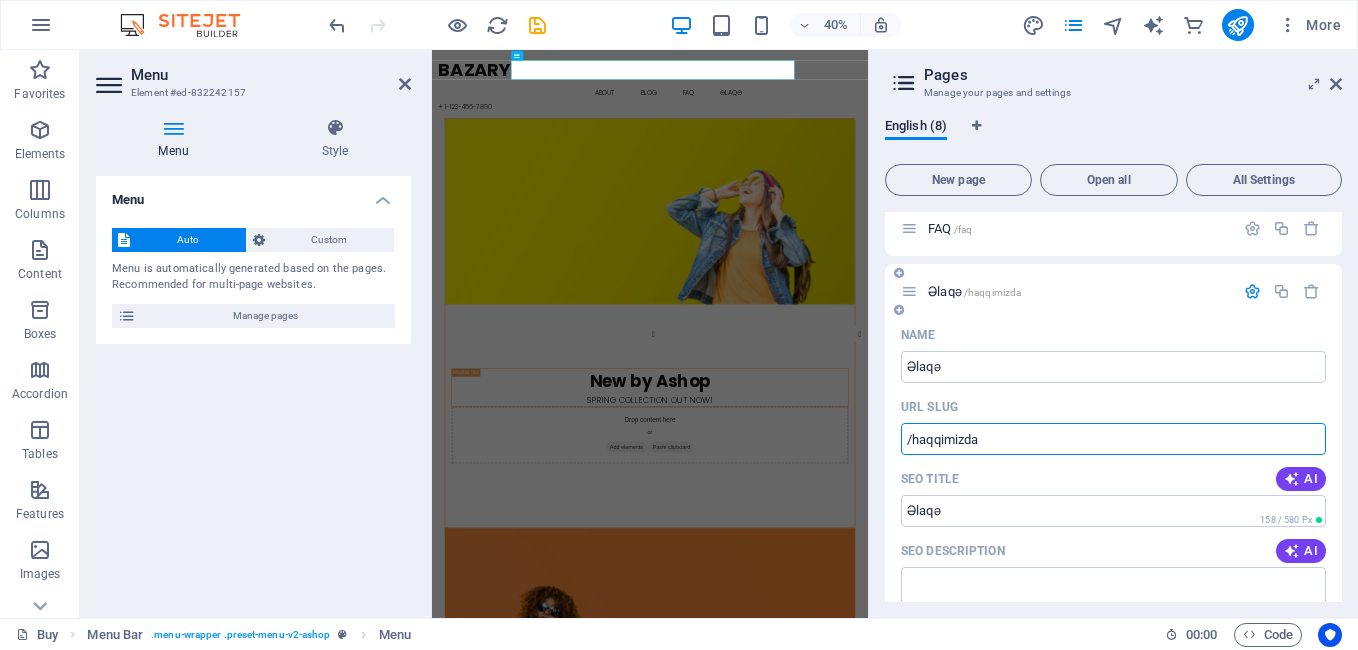 drag, startPoint x: 1004, startPoint y: 437, endPoint x: 911, endPoint y: 462, distance: 96.30161 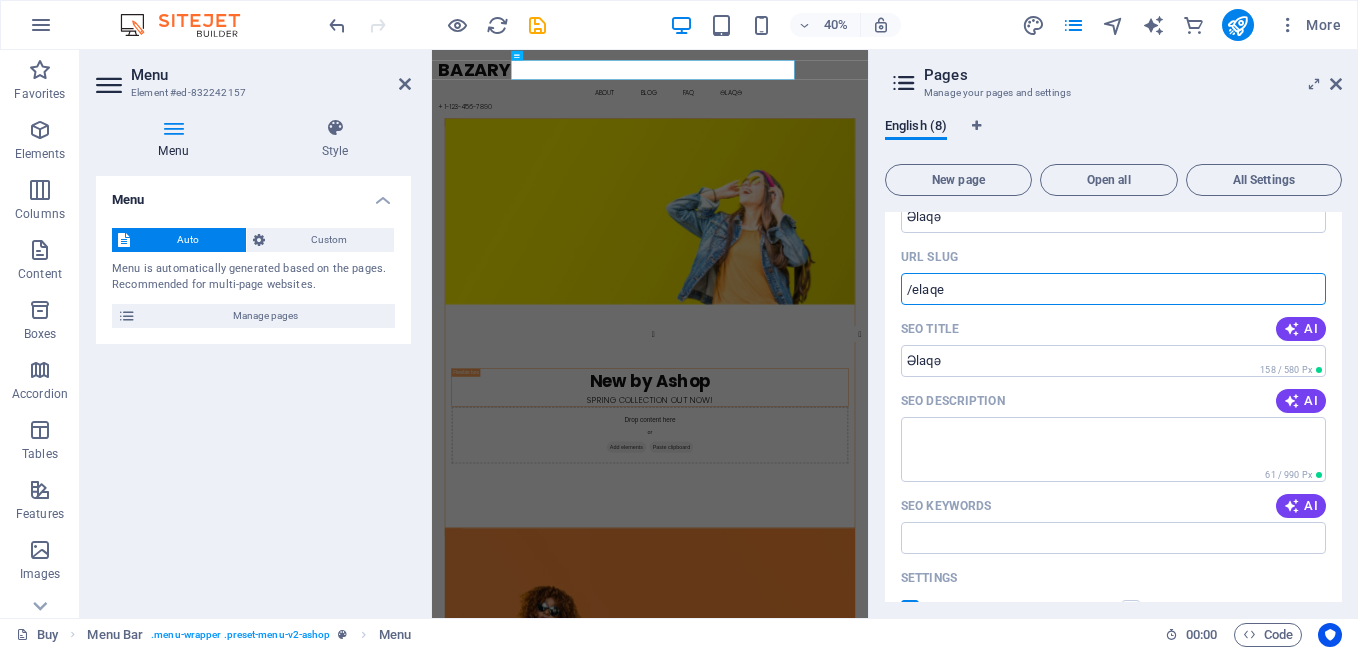 scroll, scrollTop: 500, scrollLeft: 0, axis: vertical 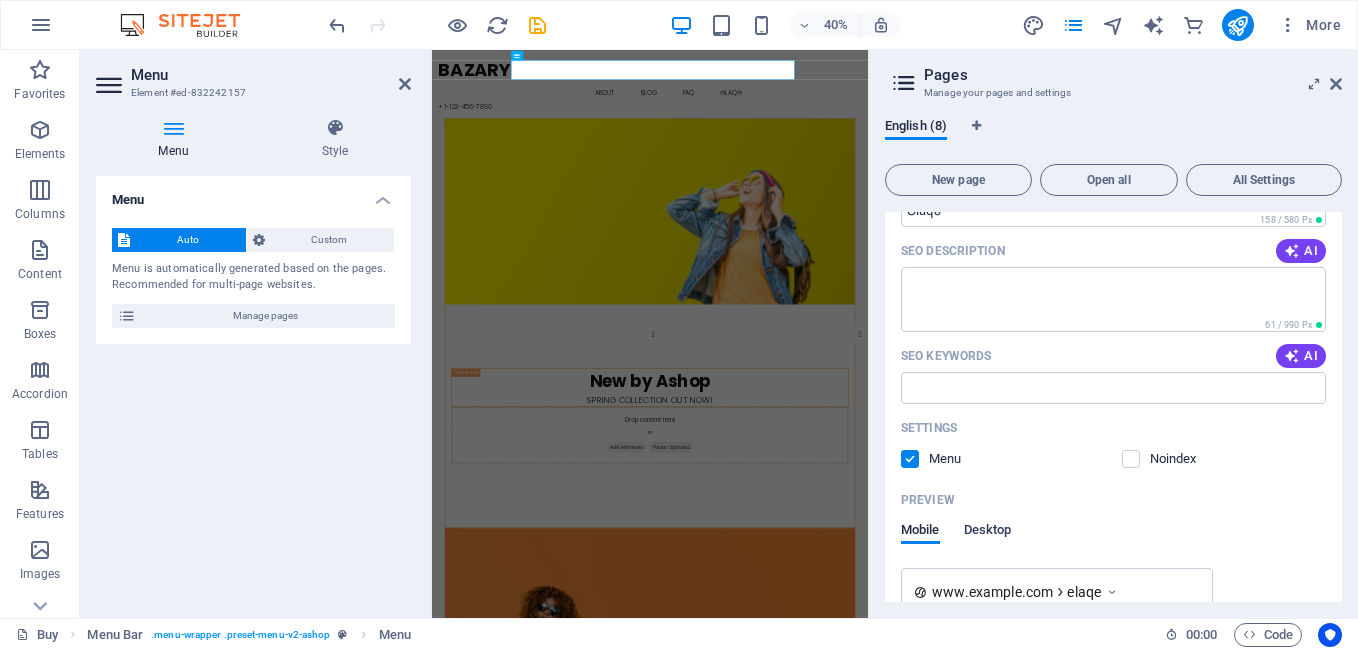 type on "/elaqe" 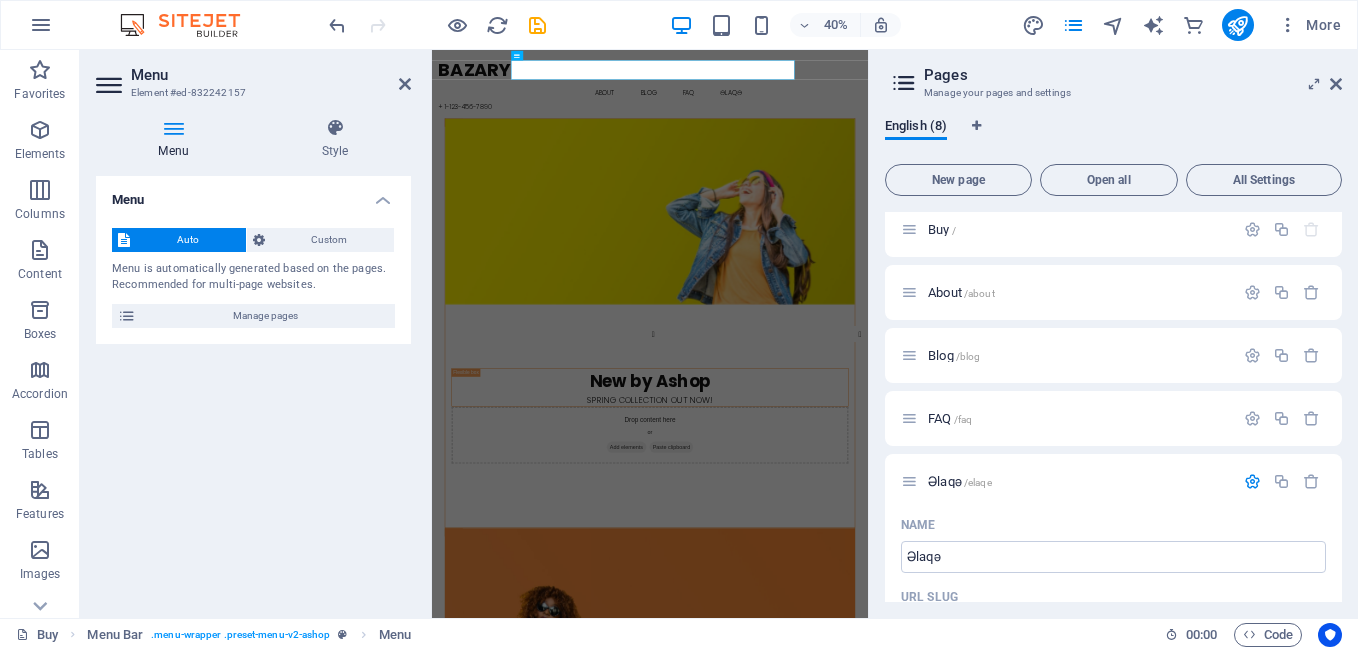 scroll, scrollTop: 0, scrollLeft: 0, axis: both 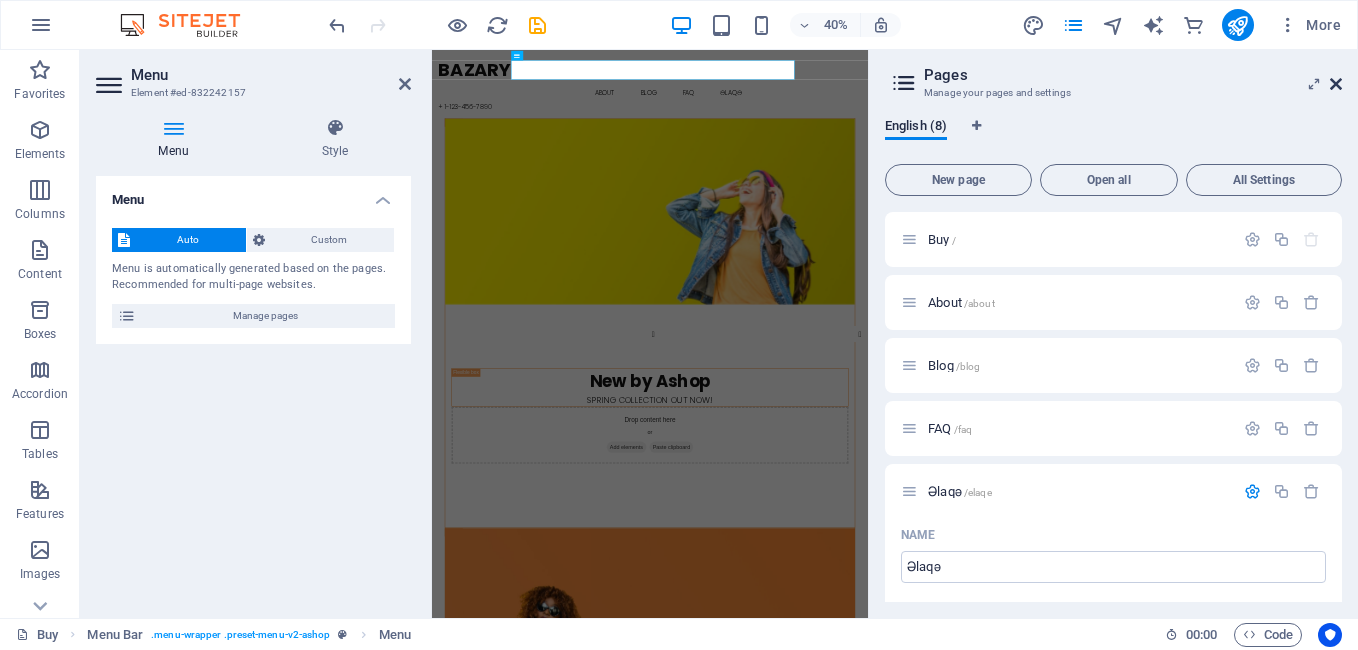 click at bounding box center (1336, 84) 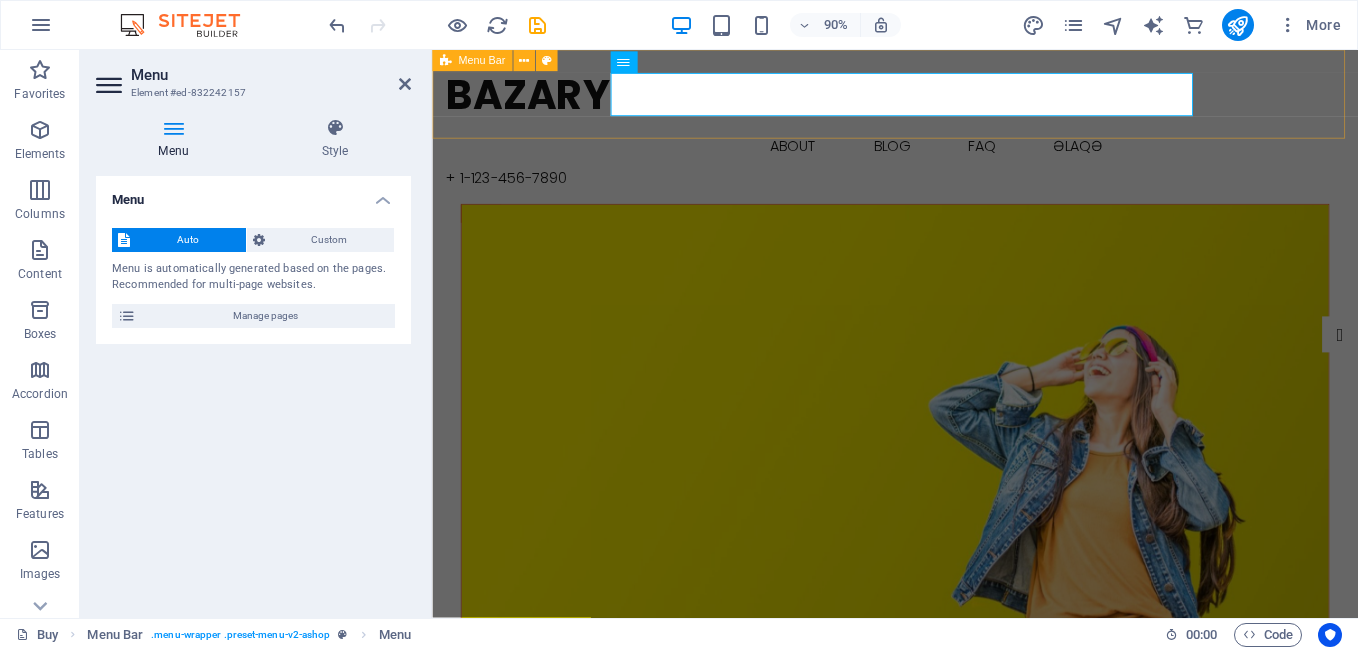 click on "Bazary Buy About Blog FAQ Əlaqə   + [PHONE]" at bounding box center [946, 135] 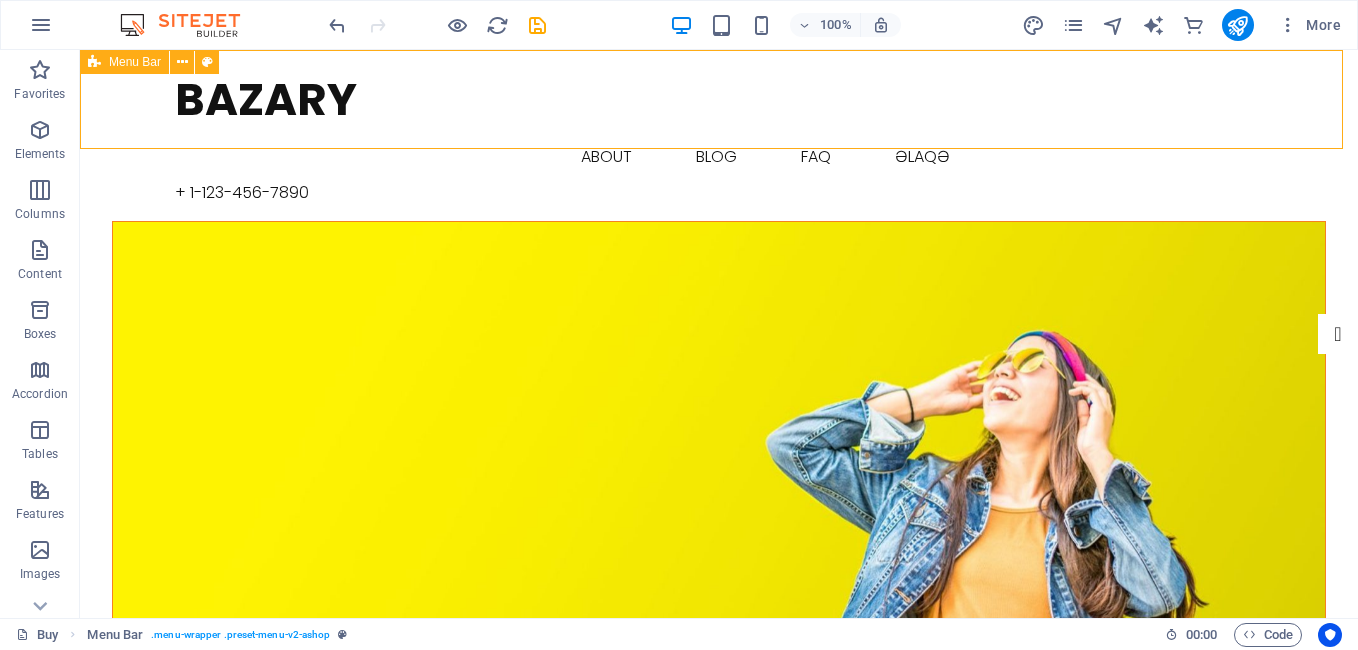 click on "Bazary Buy About Blog FAQ Əlaqə   + [PHONE]" at bounding box center (719, 135) 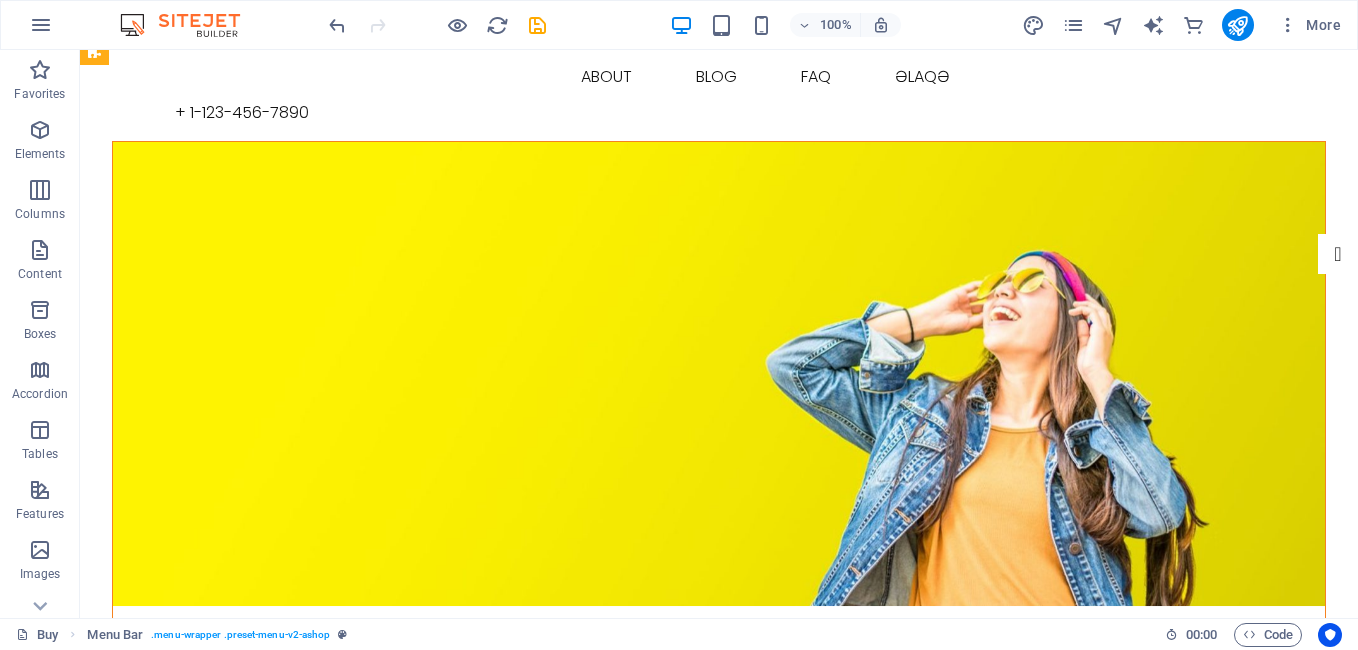 scroll, scrollTop: 0, scrollLeft: 0, axis: both 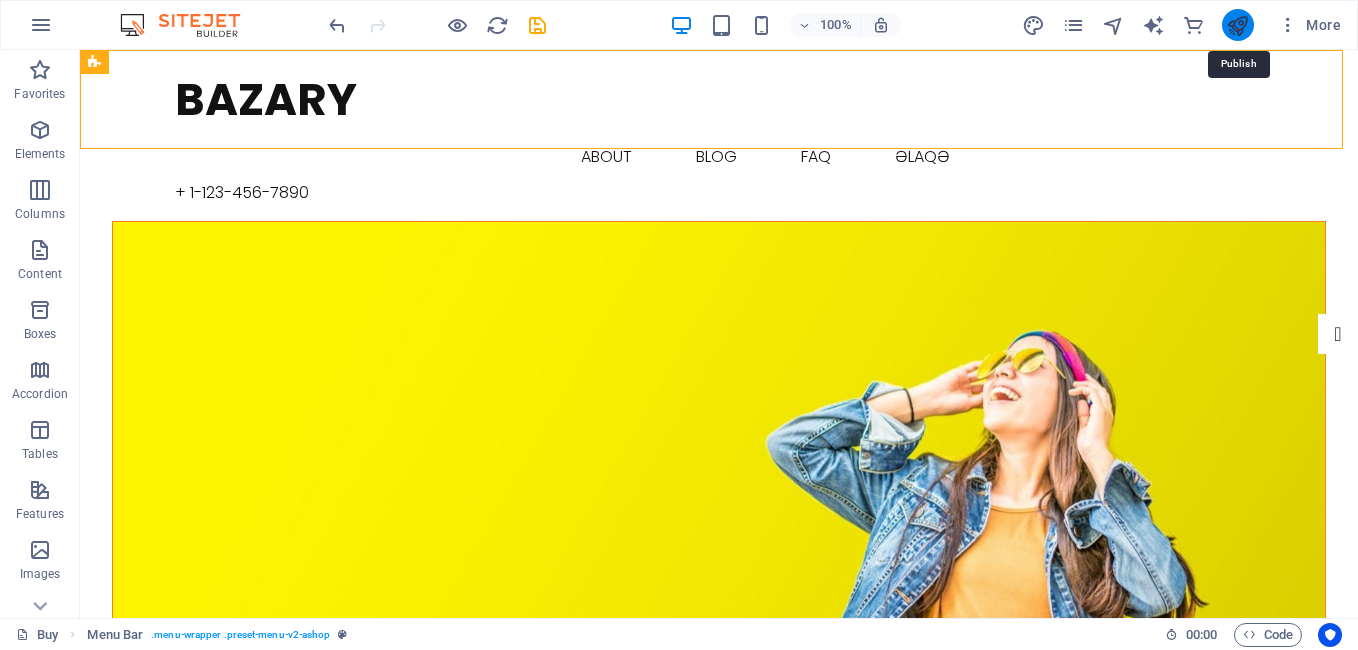 click at bounding box center [1237, 25] 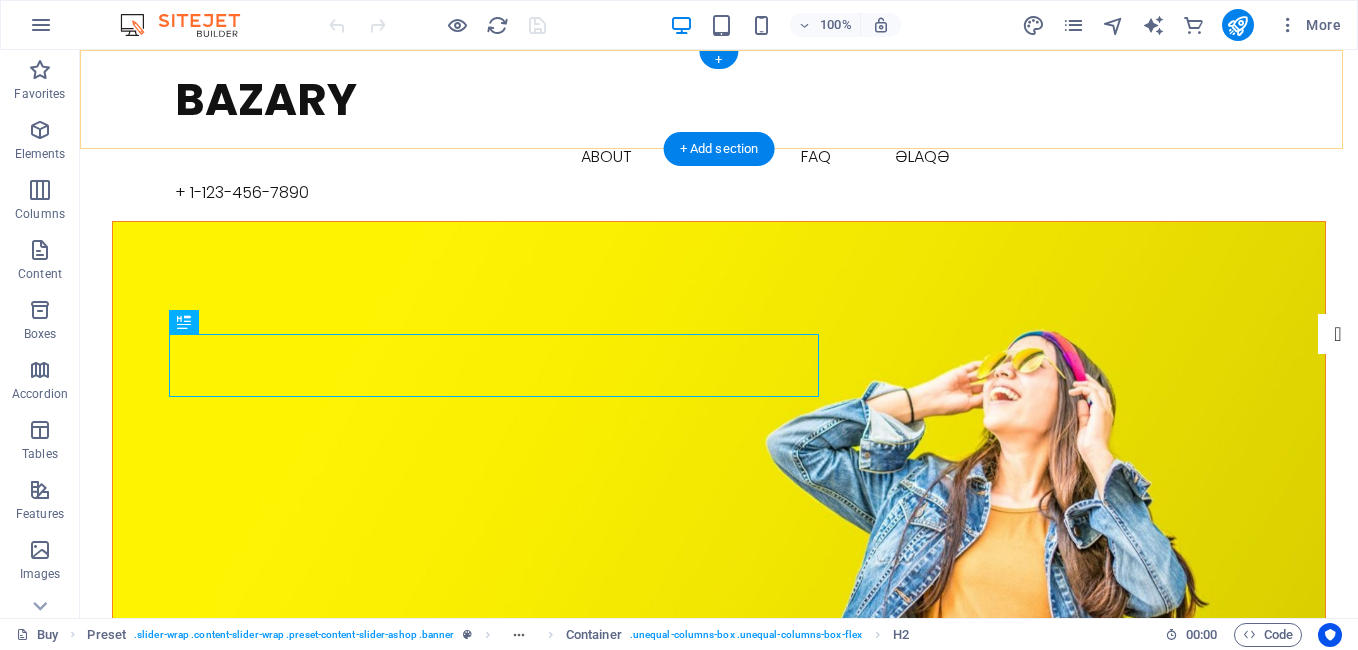 scroll, scrollTop: 0, scrollLeft: 0, axis: both 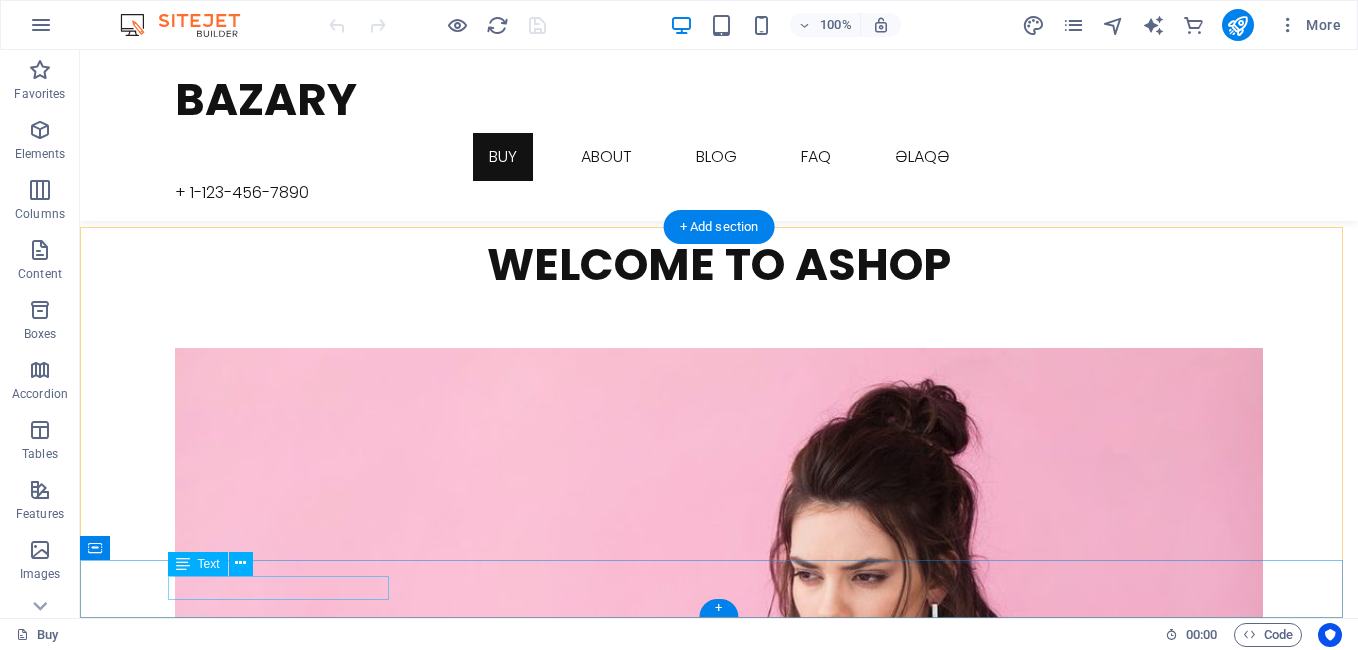 click on "© Ashop. All Rights Reserved" at bounding box center [719, 6199] 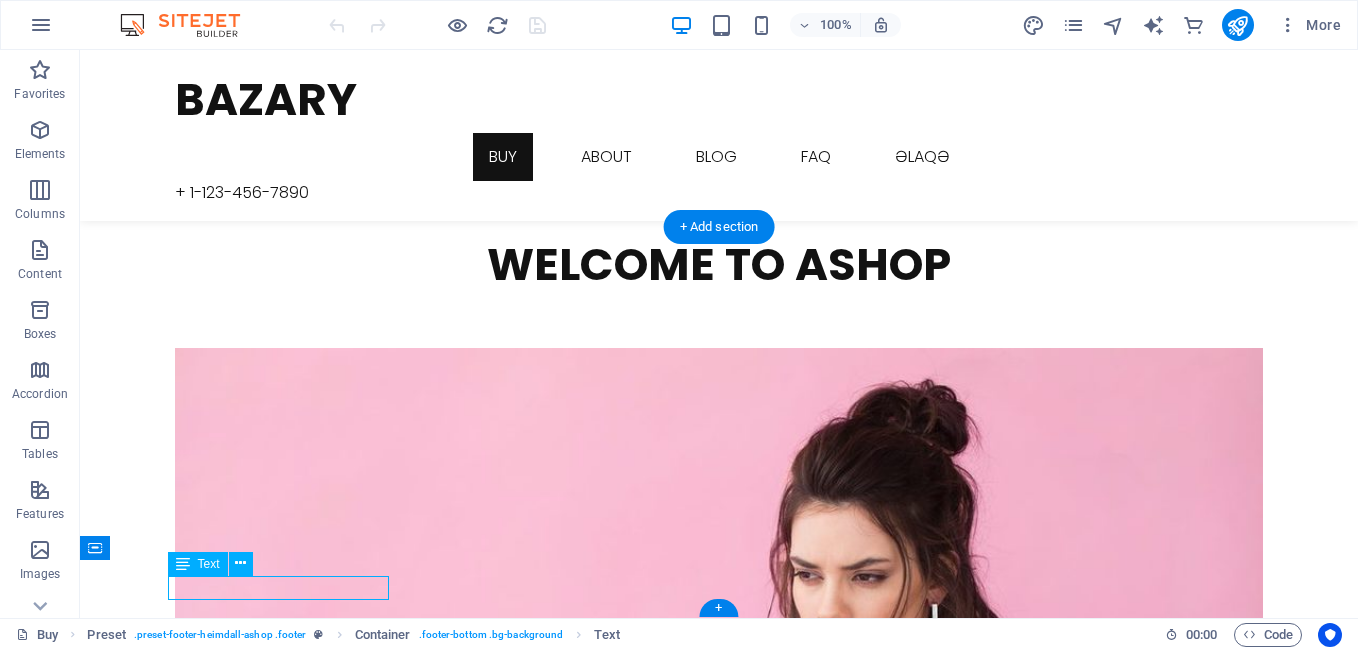 click on "© Ashop. All Rights Reserved" at bounding box center [719, 6199] 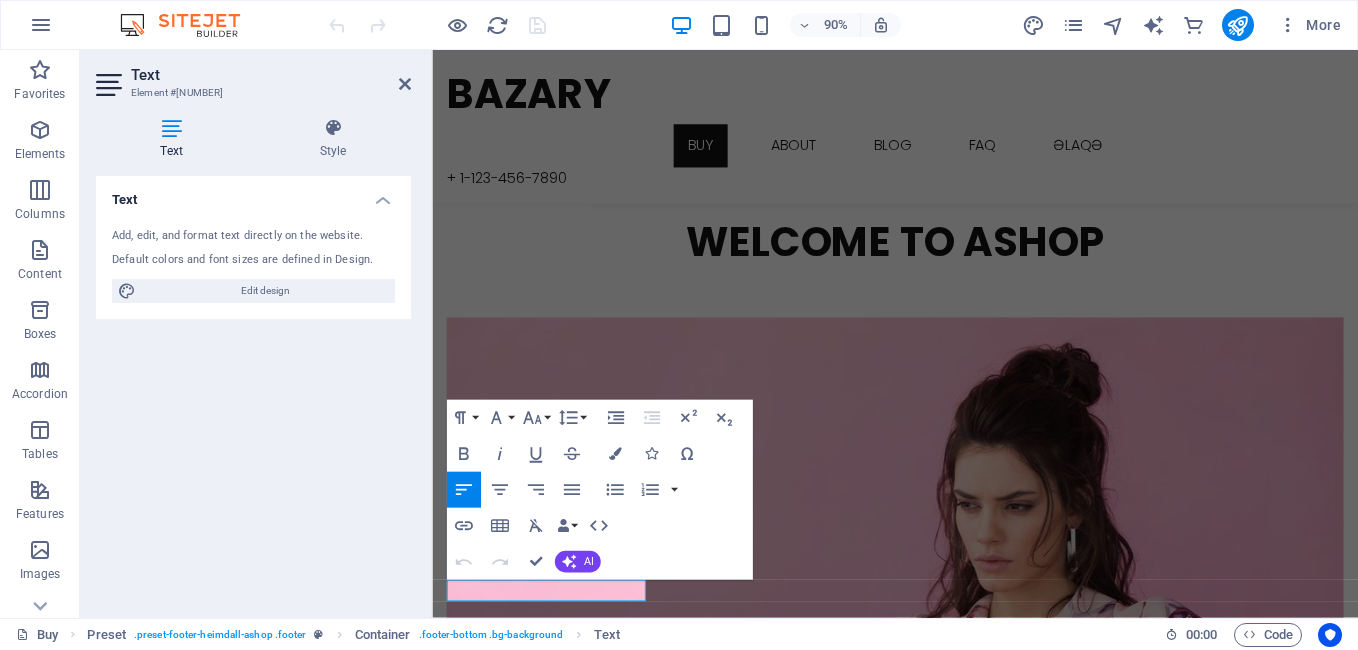 scroll, scrollTop: 2978, scrollLeft: 0, axis: vertical 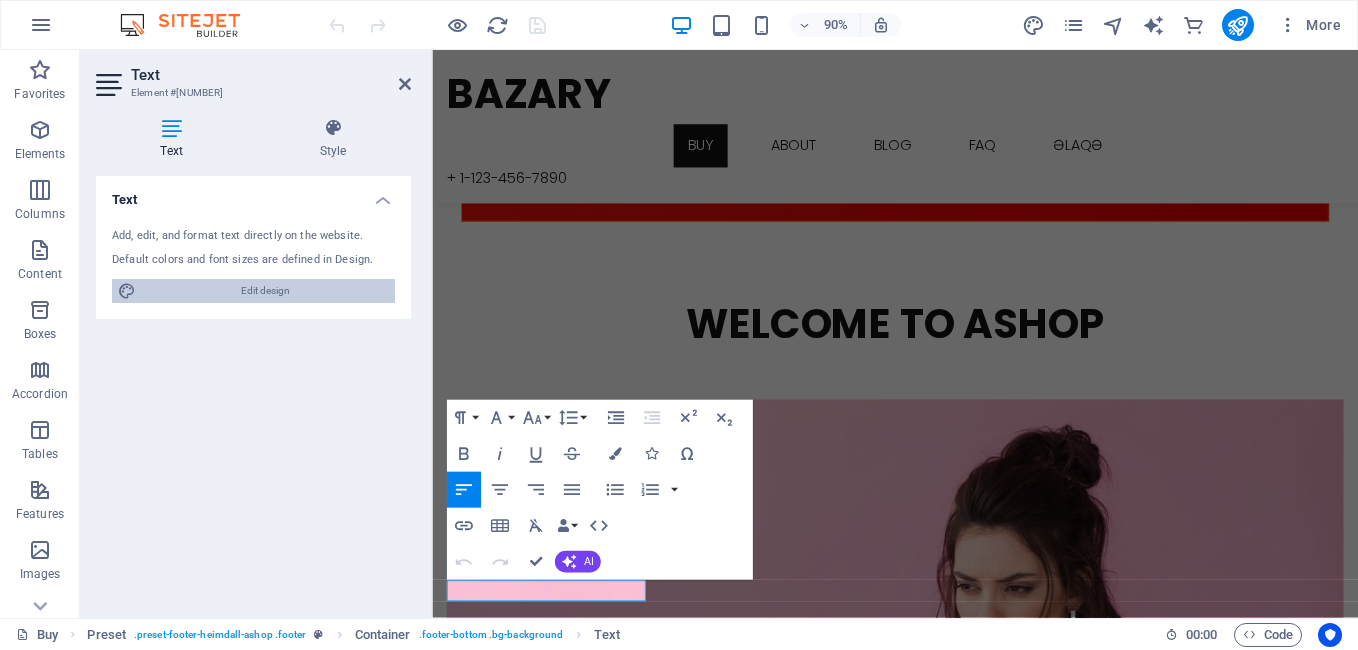 click on "Edit design" at bounding box center [265, 291] 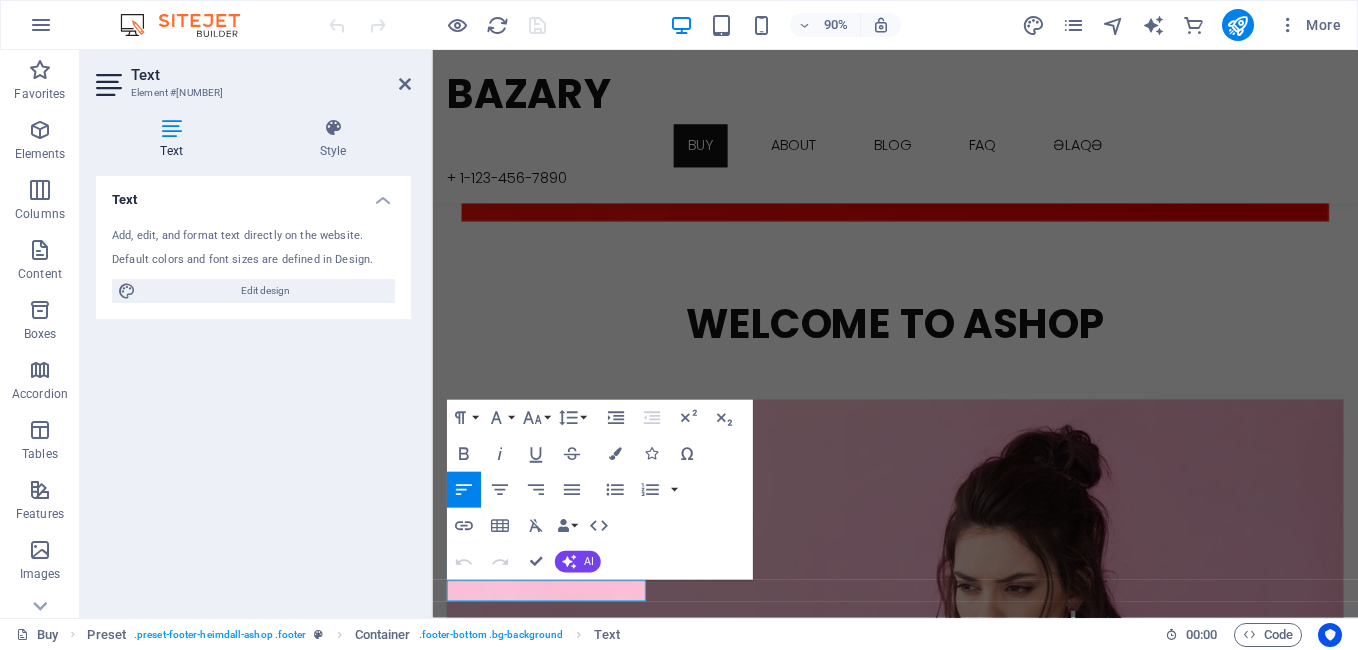 select on "px" 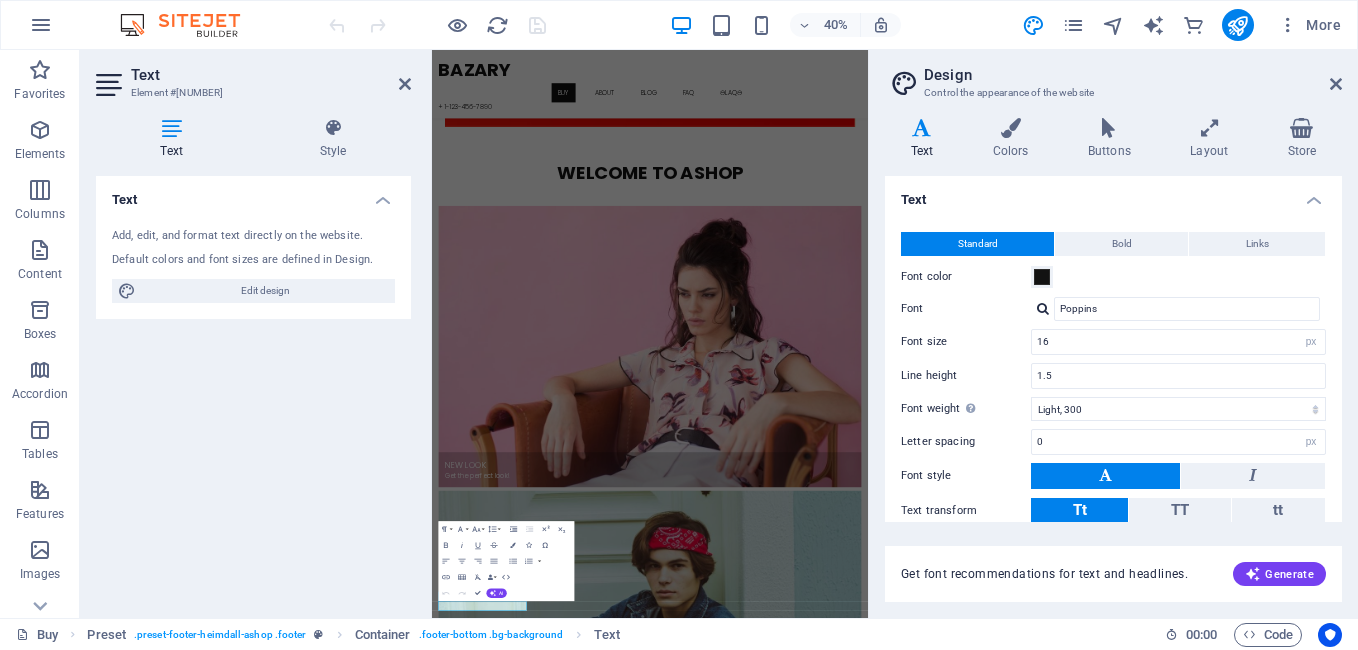 scroll, scrollTop: 2212, scrollLeft: 0, axis: vertical 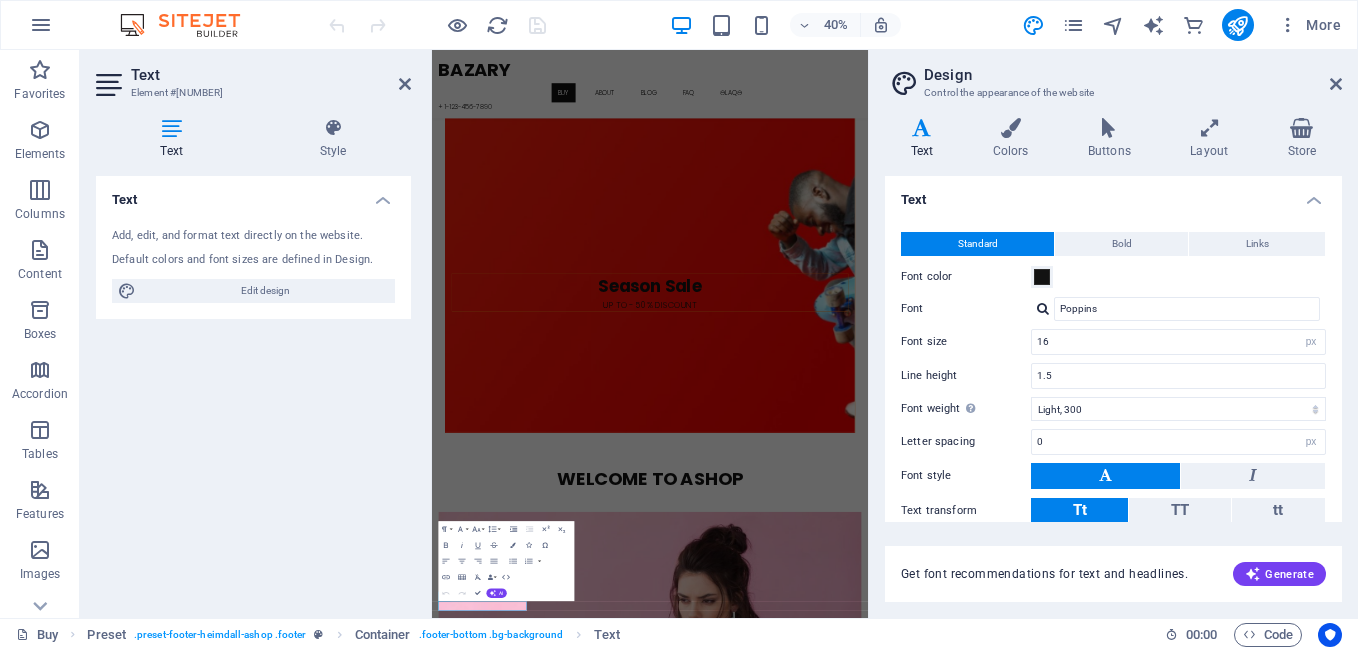 click on "Text" at bounding box center [926, 139] 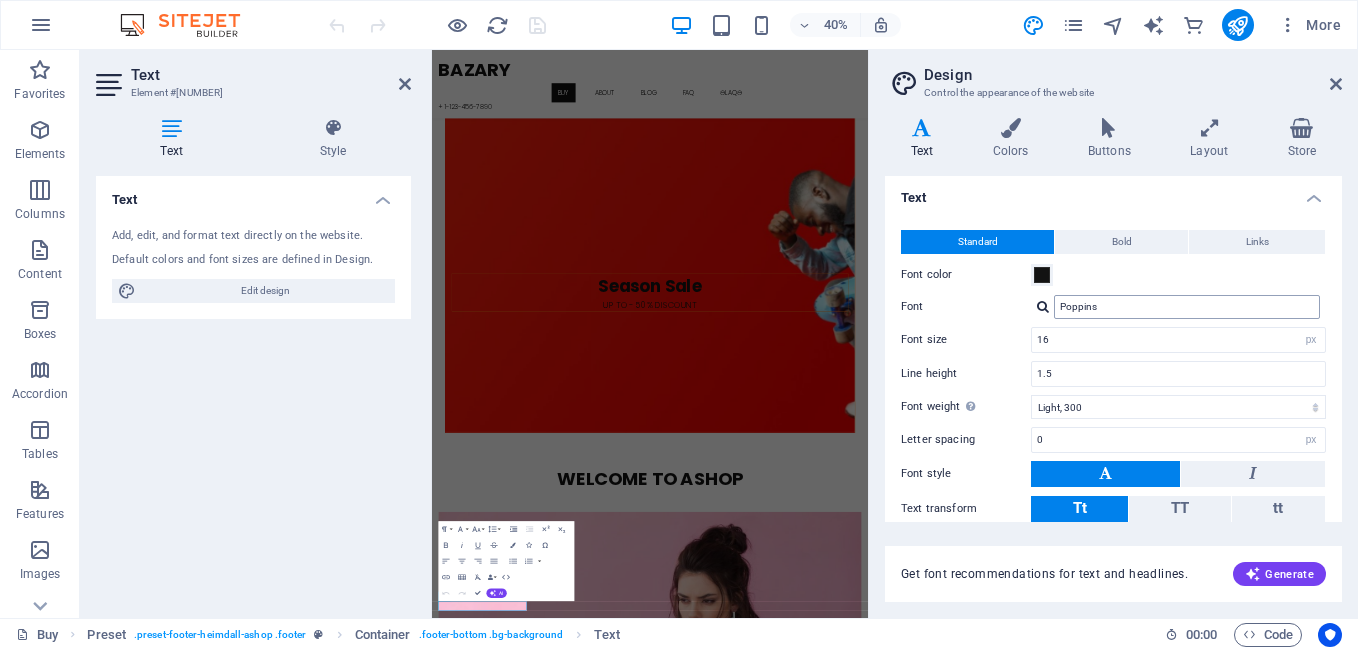 scroll, scrollTop: 0, scrollLeft: 0, axis: both 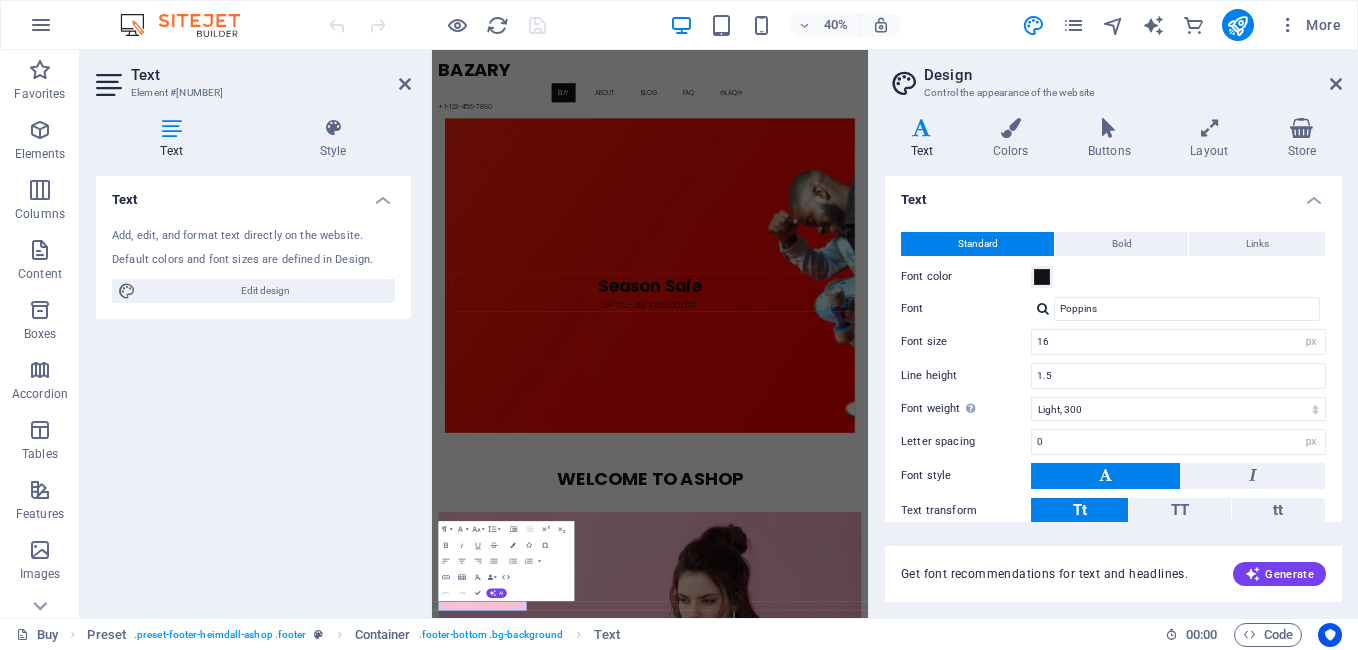click on "Design Control the appearance of the website" at bounding box center [1115, 76] 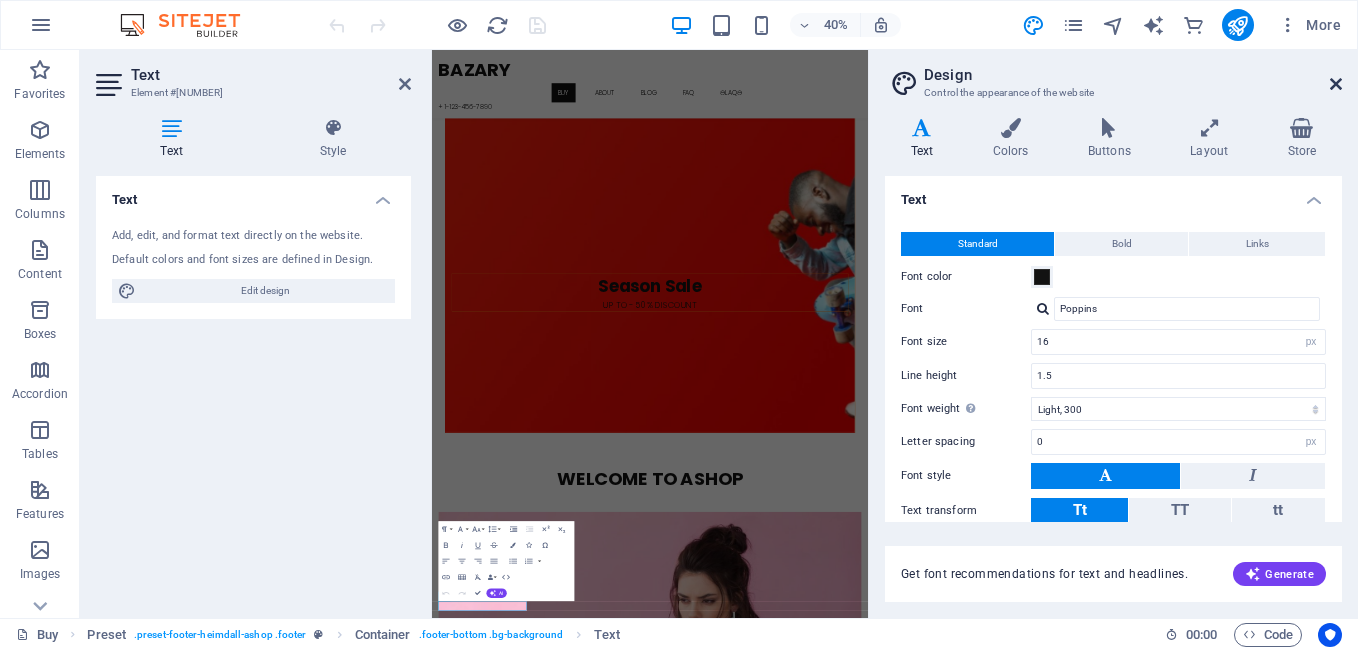 click at bounding box center [1336, 84] 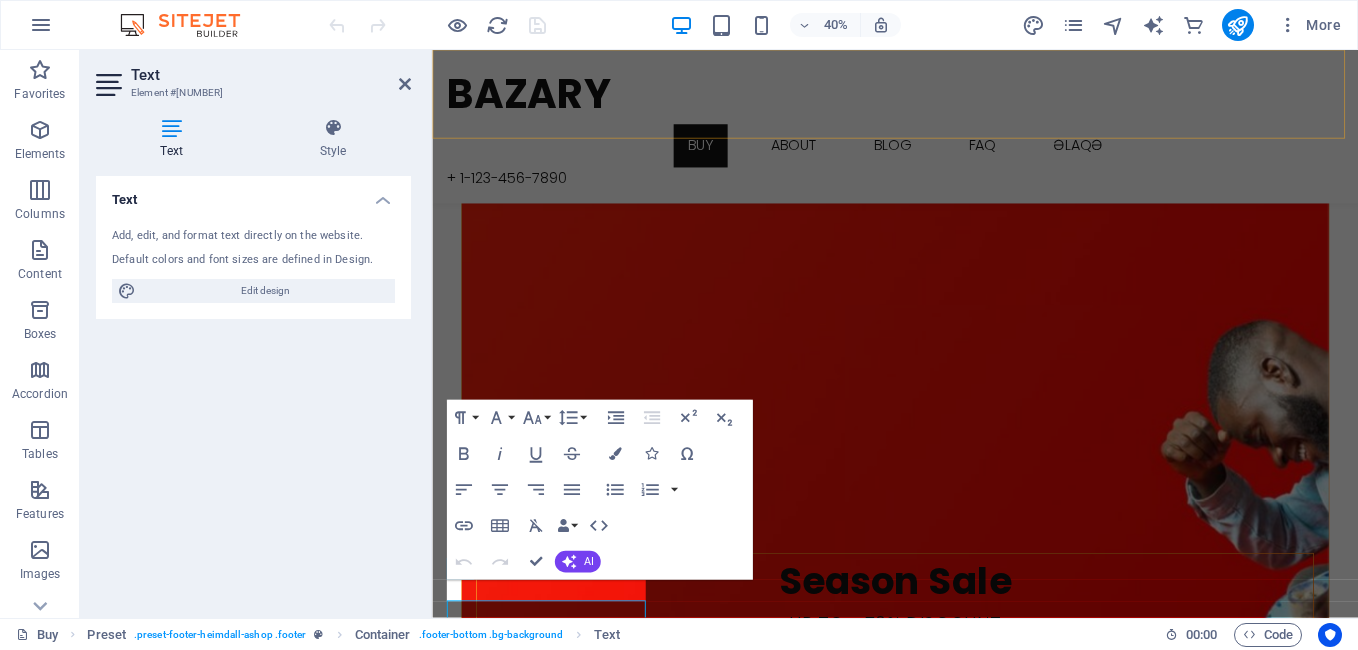 scroll, scrollTop: 2978, scrollLeft: 0, axis: vertical 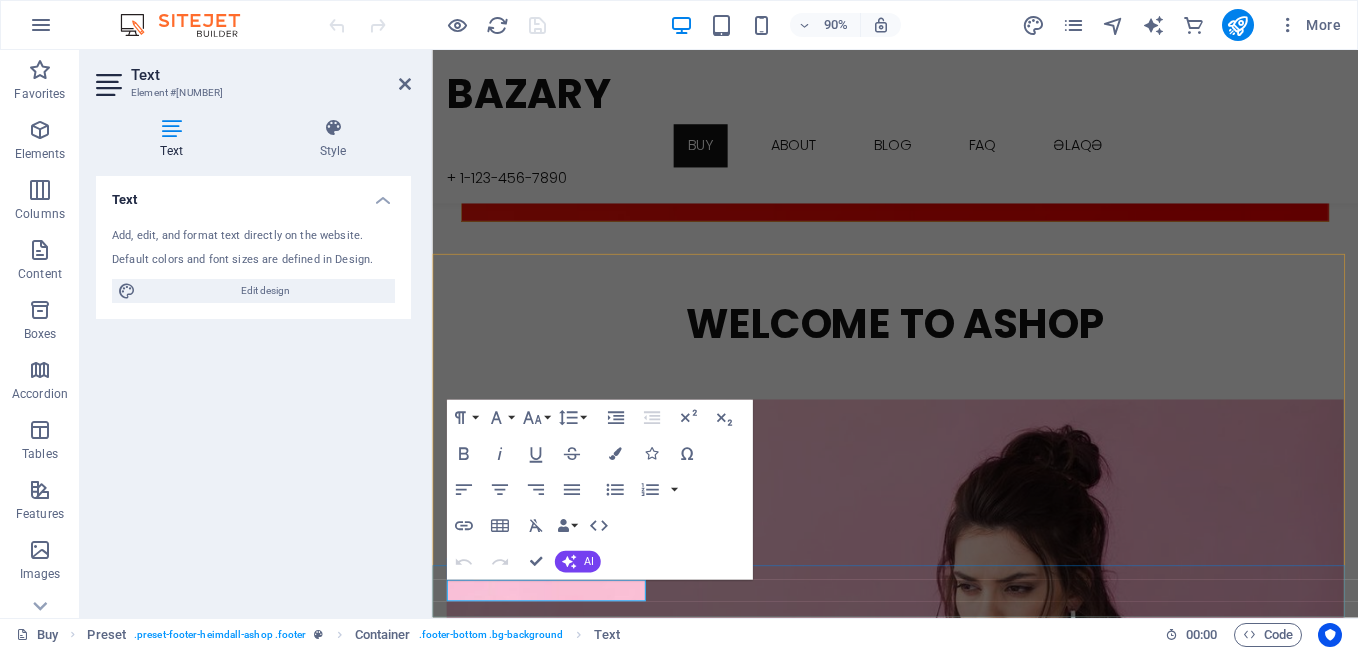 click on "© Ashop. All Rights Reserved" at bounding box center (946, 6017) 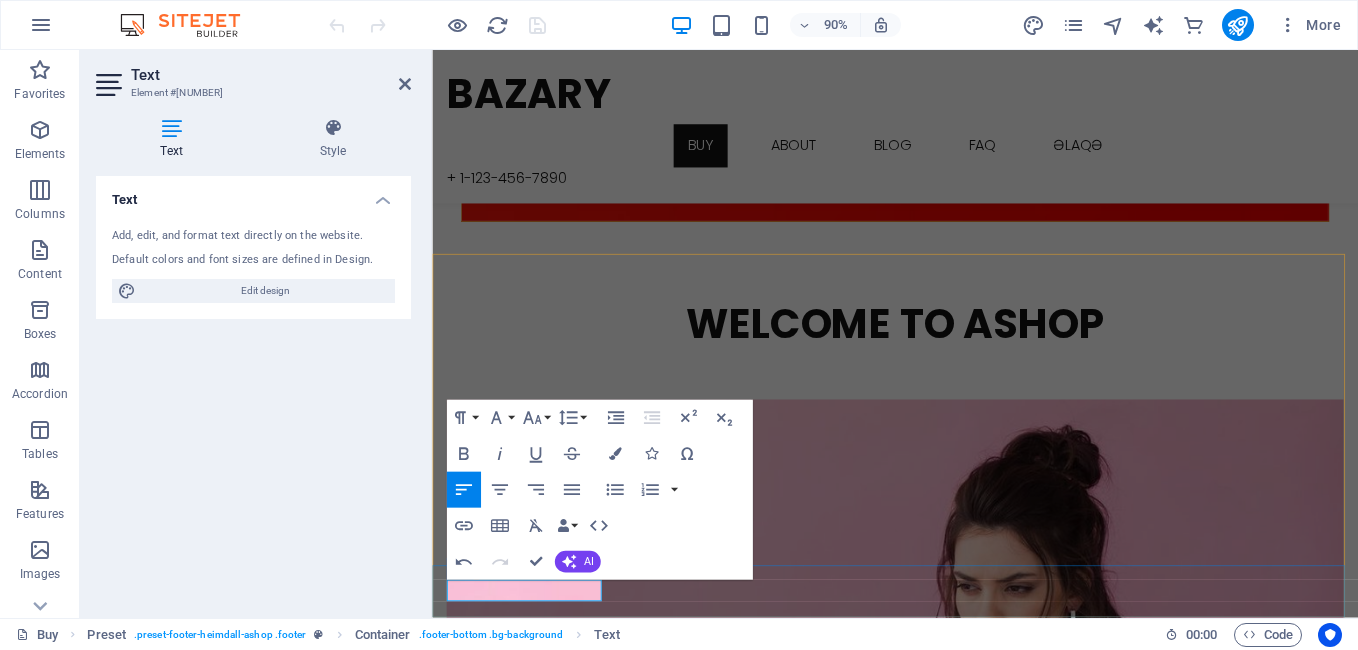type 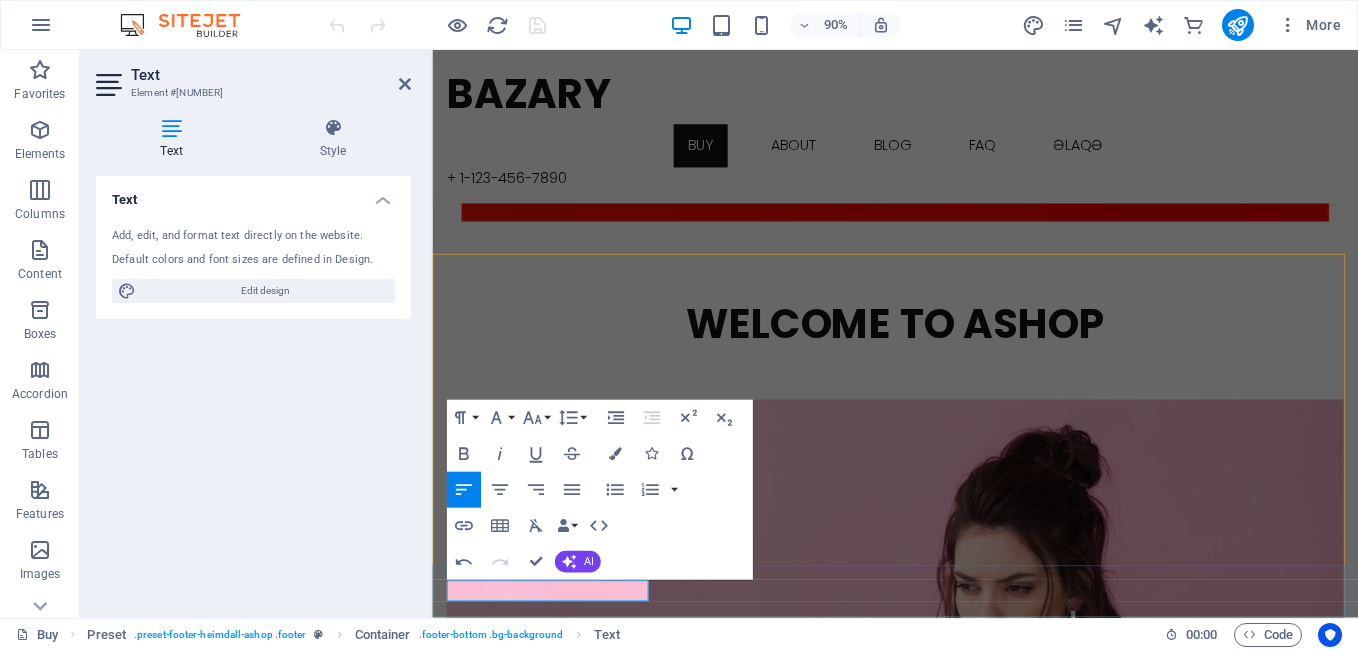 drag, startPoint x: 525, startPoint y: 652, endPoint x: 667, endPoint y: 661, distance: 142.28493 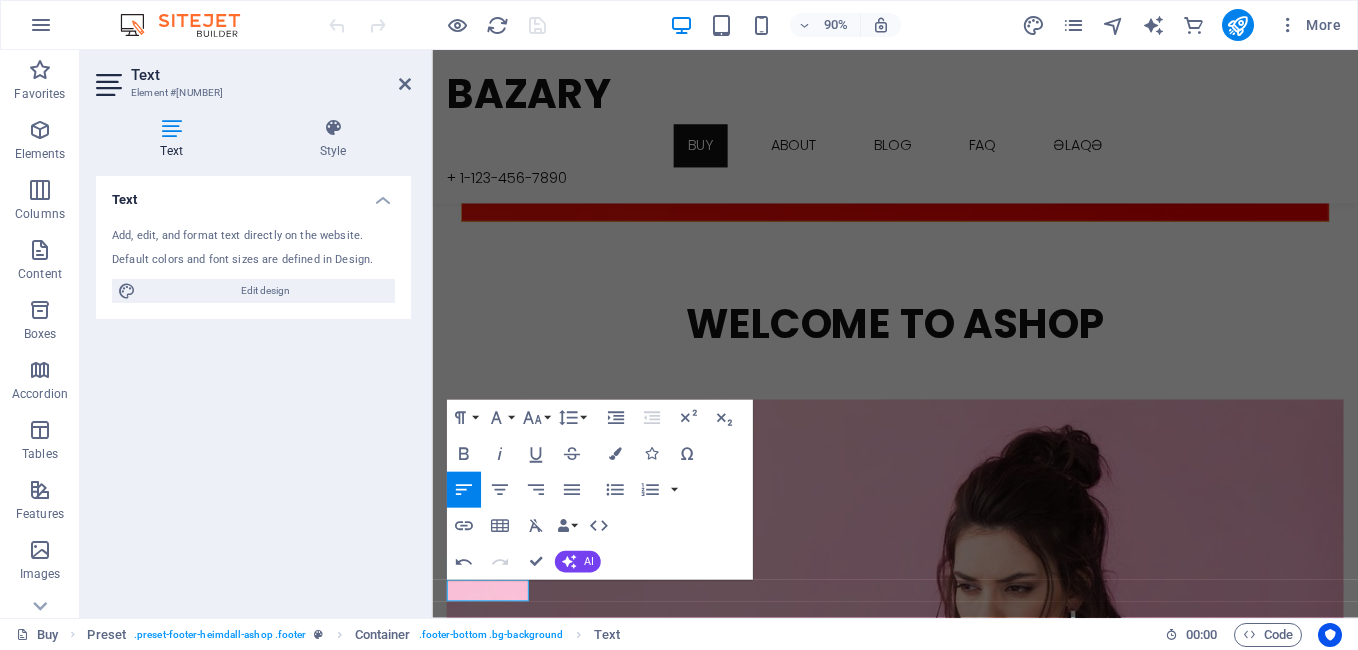 click on "Text Add, edit, and format text directly on the website. Default colors and font sizes are defined in Design. Edit design Alignment Left aligned Centered Right aligned" at bounding box center (253, 389) 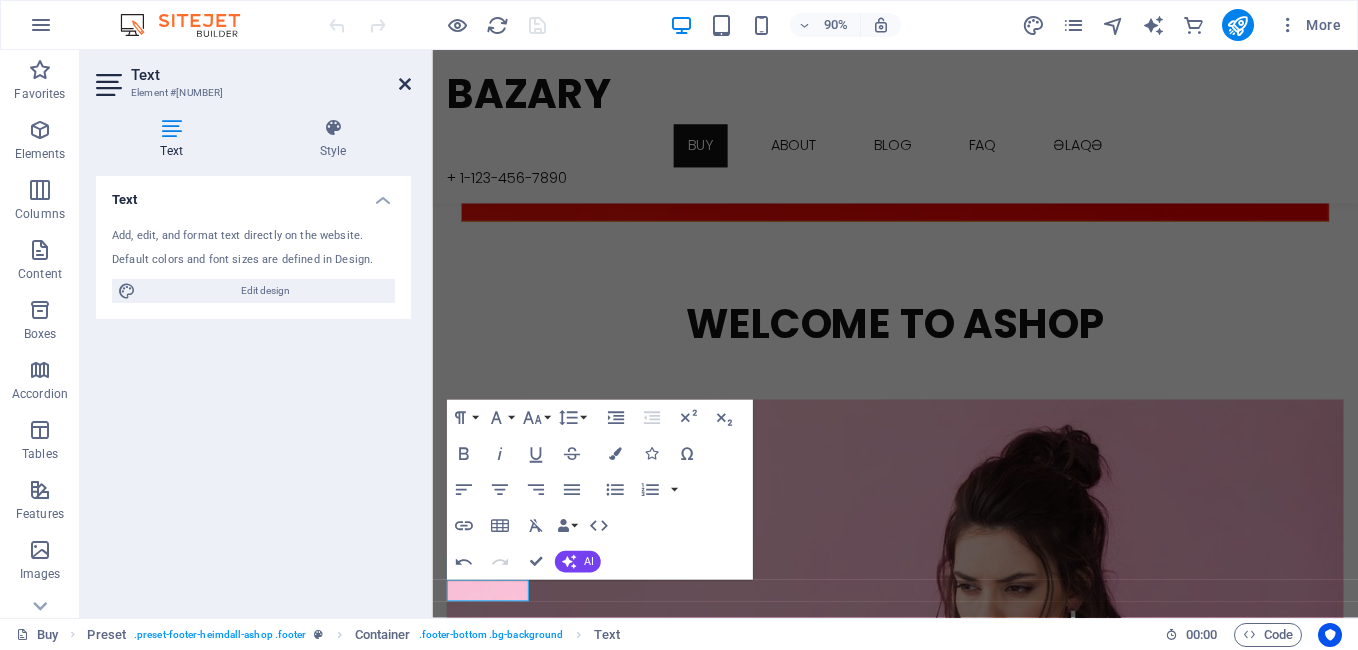 click at bounding box center [405, 84] 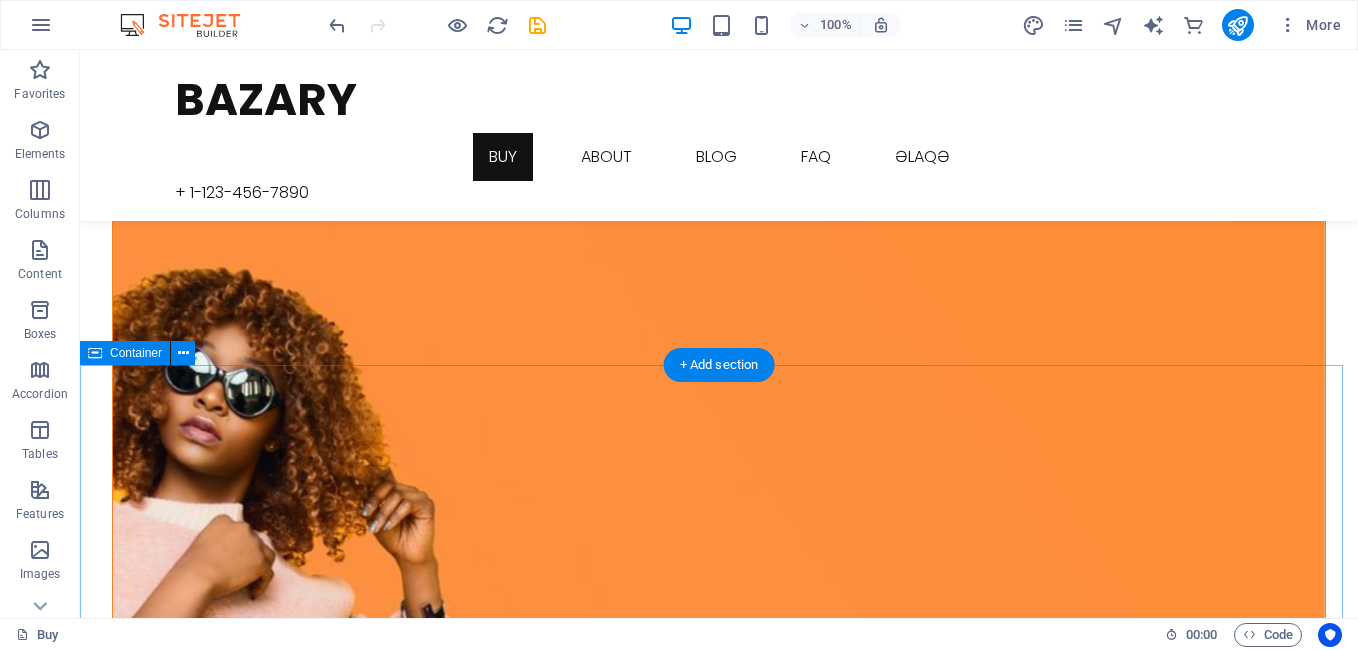 scroll, scrollTop: 1269, scrollLeft: 0, axis: vertical 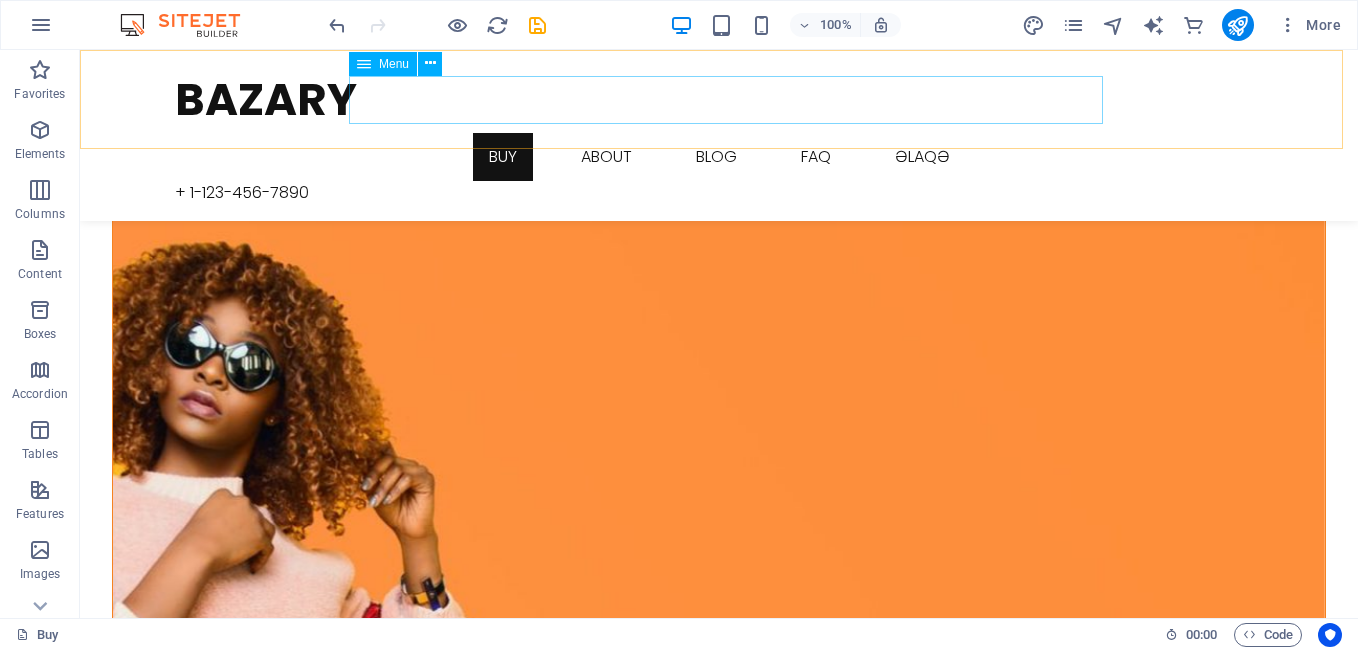 click on "Buy About Blog FAQ Əlaqə" at bounding box center (719, 157) 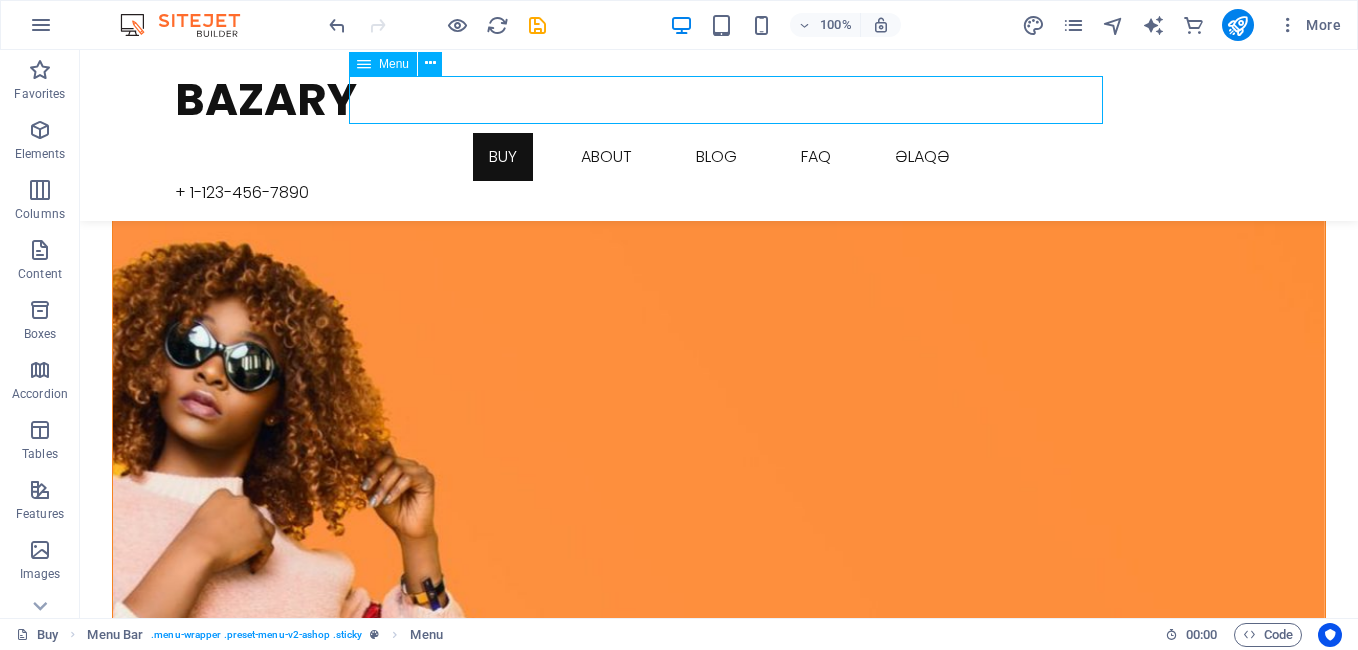 click on "Buy About Blog FAQ Əlaqə" at bounding box center [719, 157] 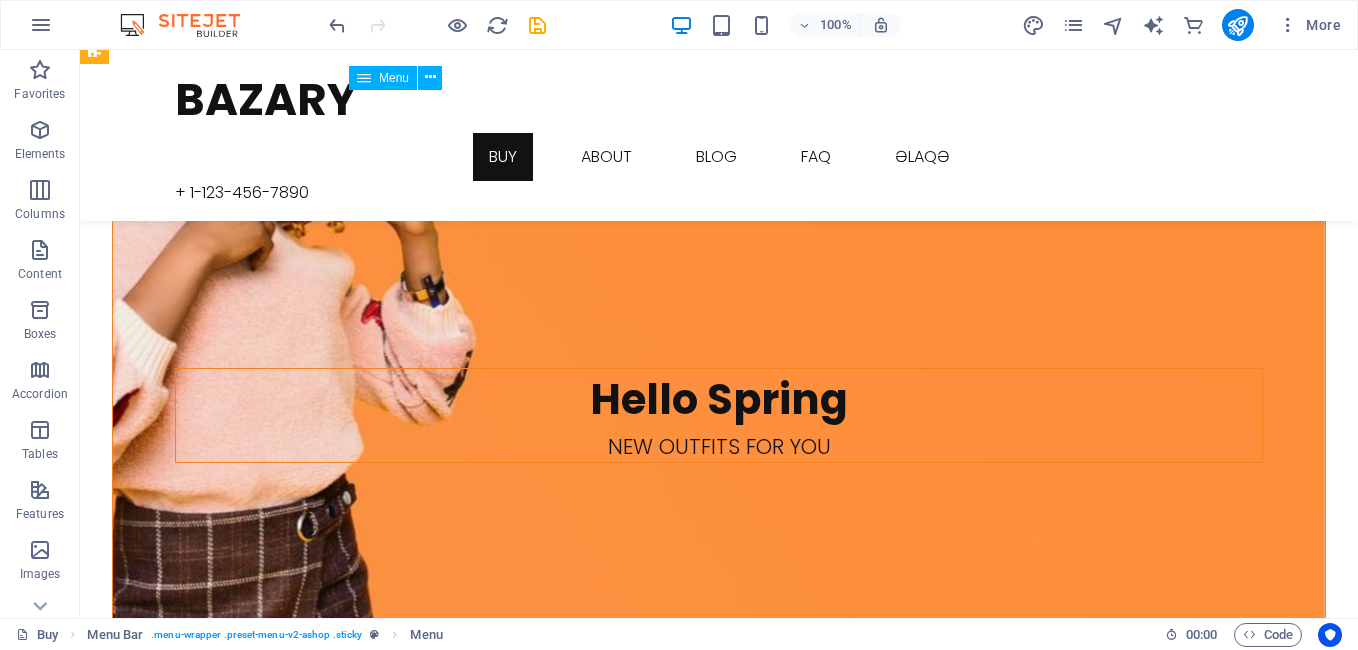 scroll, scrollTop: 1169, scrollLeft: 0, axis: vertical 